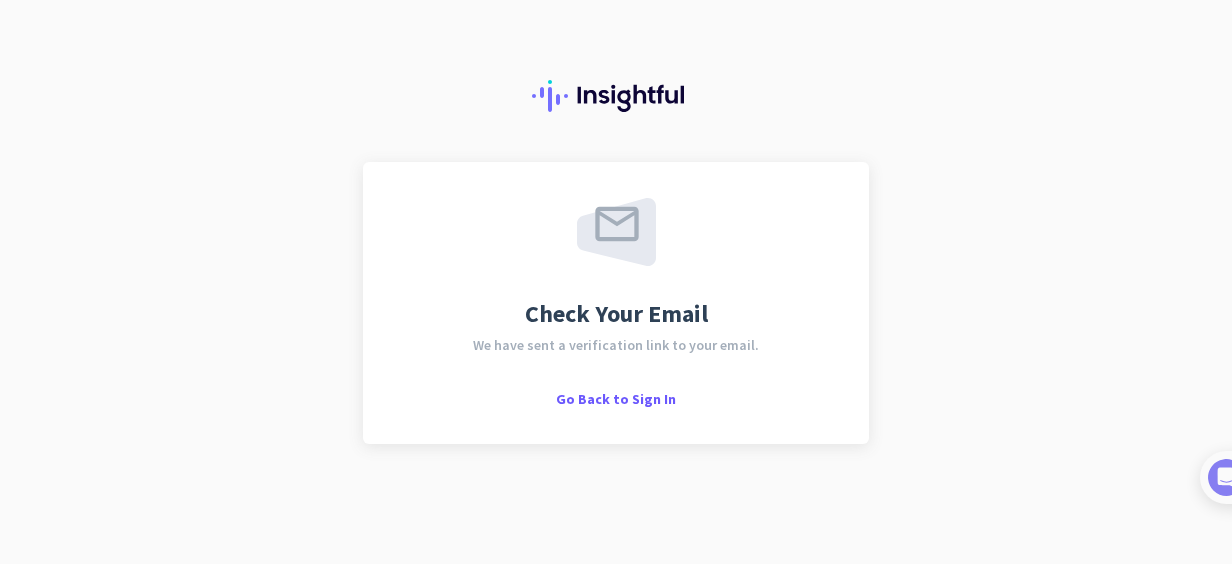 scroll, scrollTop: 0, scrollLeft: 0, axis: both 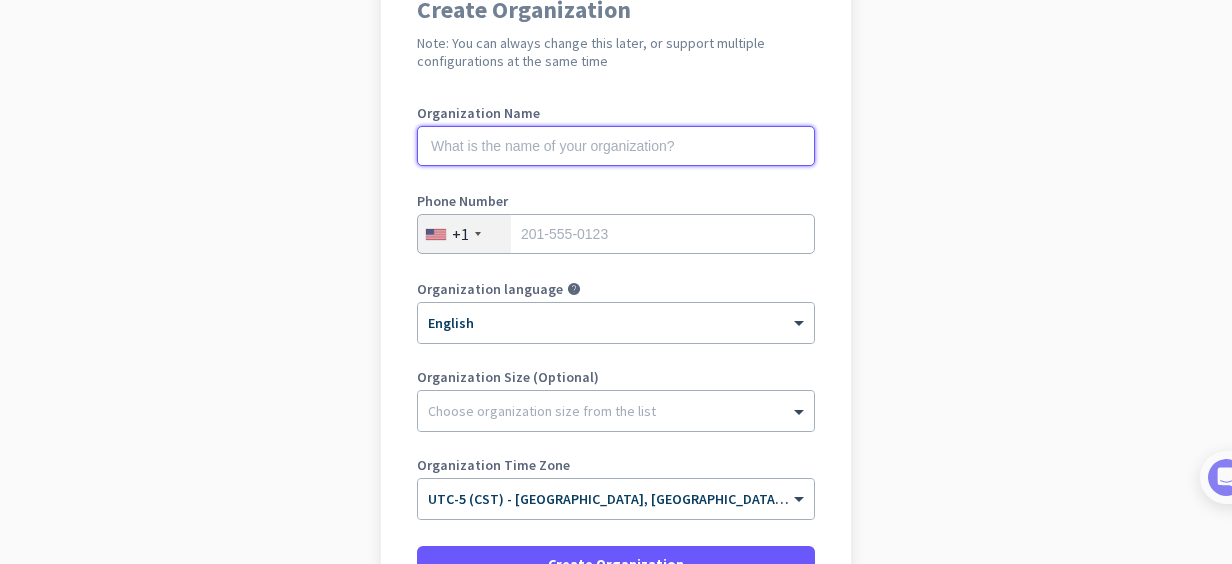 click 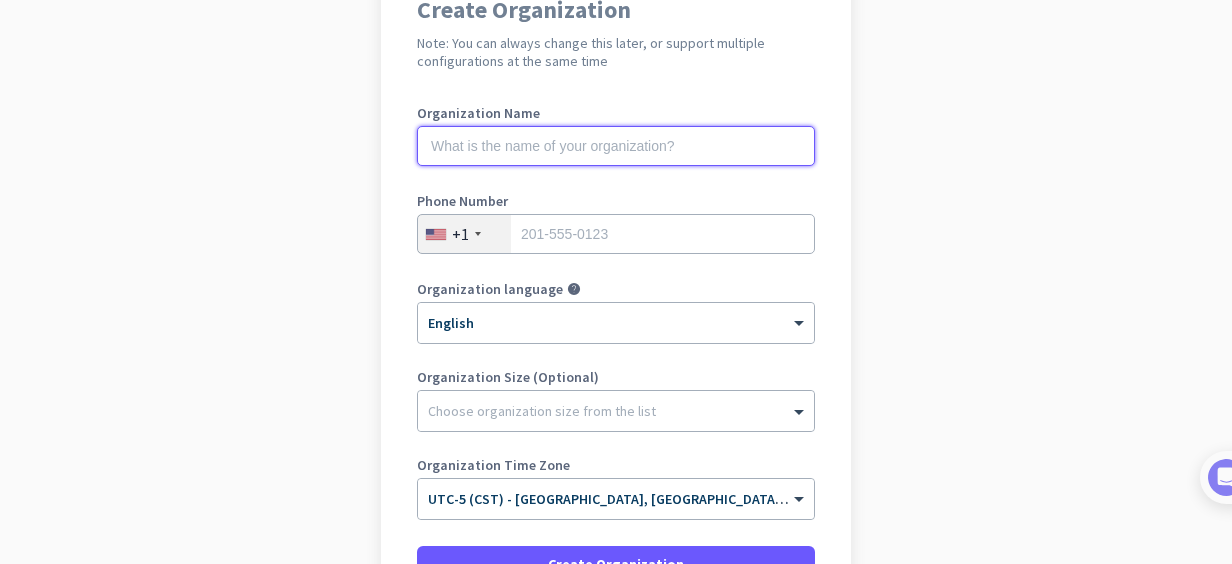 click 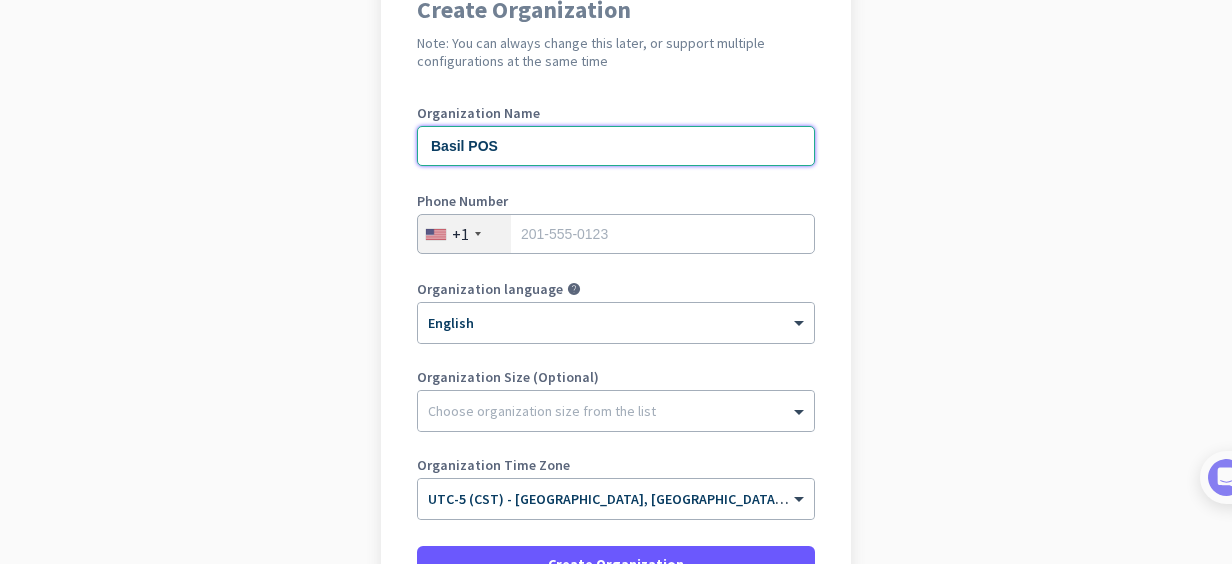 type on "Basil POS" 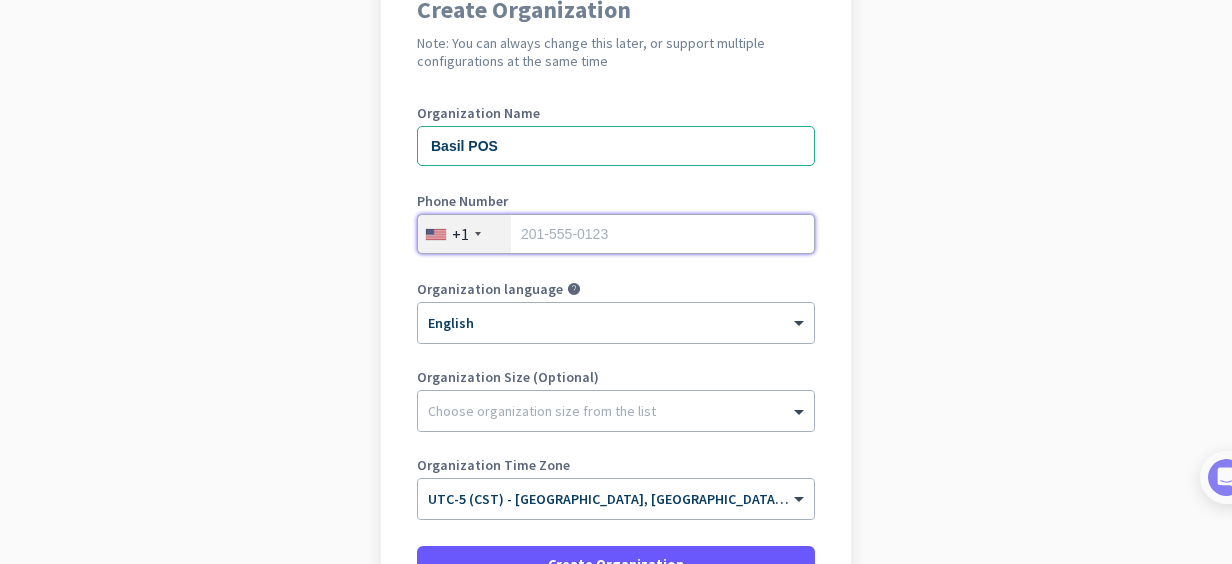 click at bounding box center [616, 234] 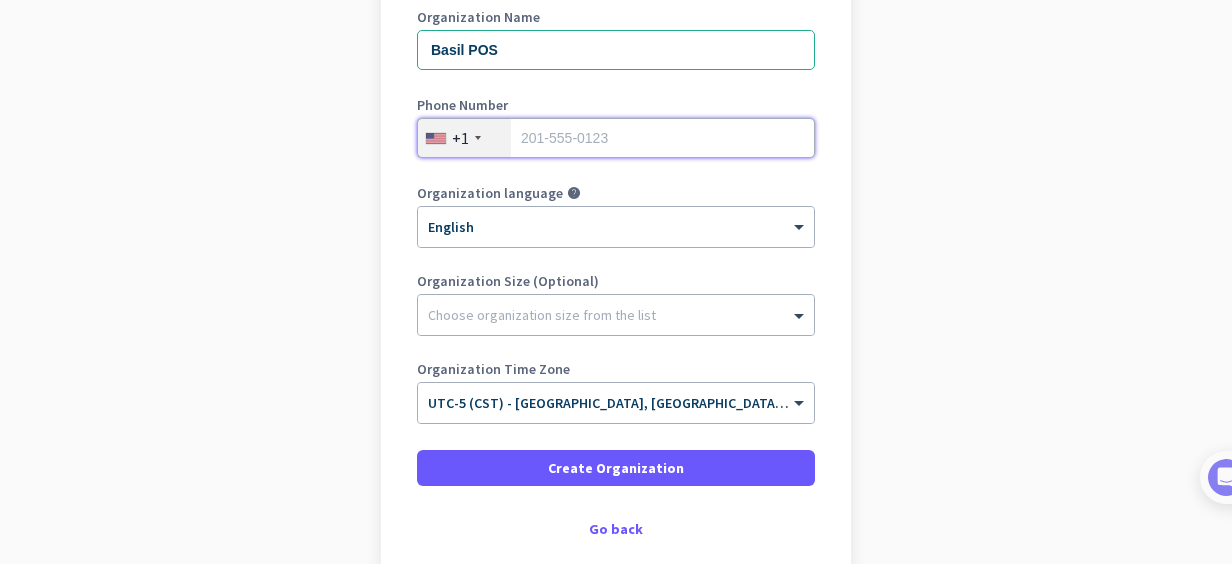 scroll, scrollTop: 300, scrollLeft: 0, axis: vertical 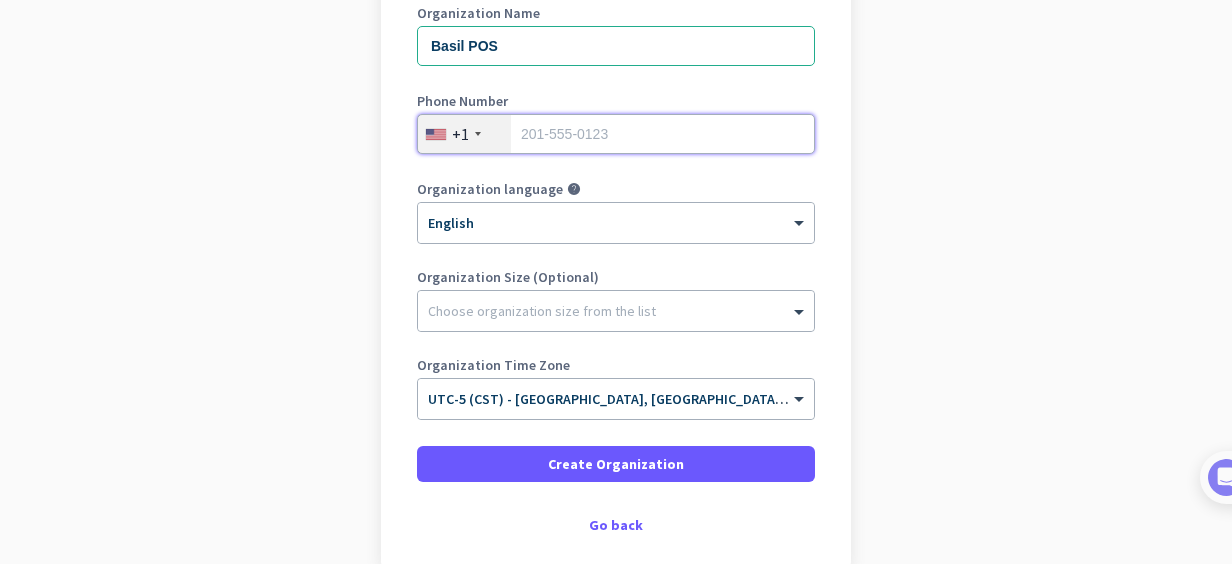 click at bounding box center (616, 134) 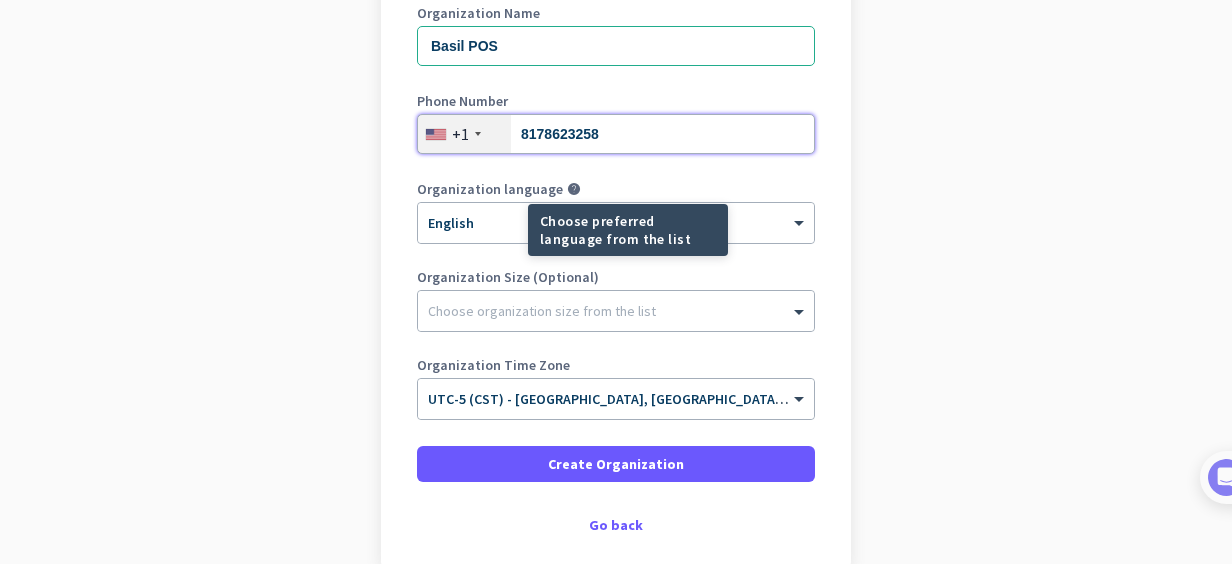 type on "8178623258" 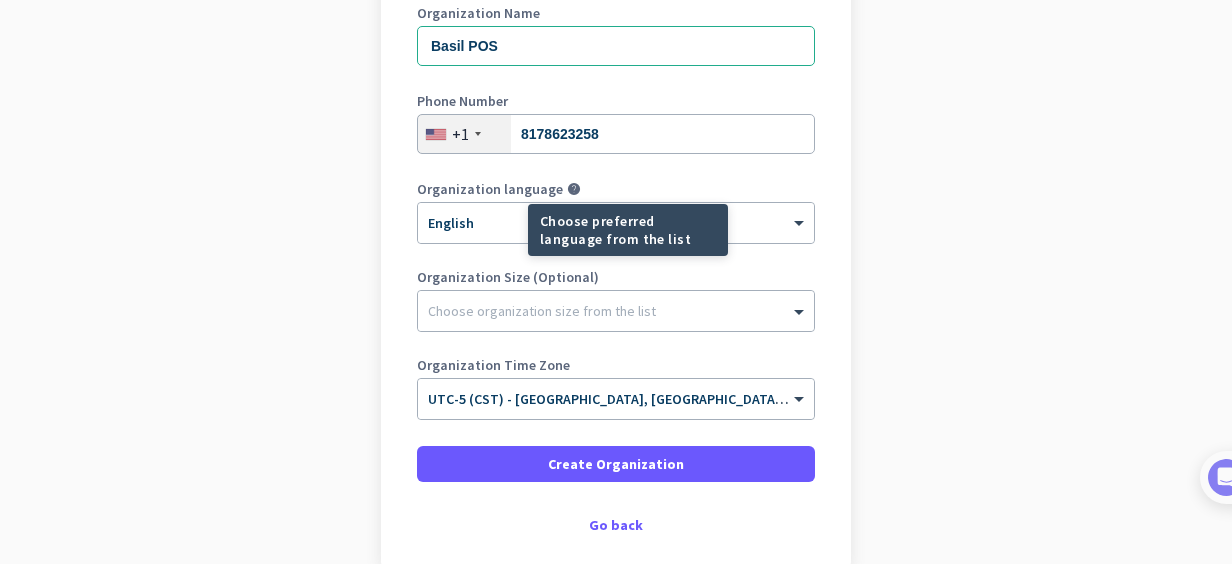 click on "Choose preferred language from the list" at bounding box center (628, 230) 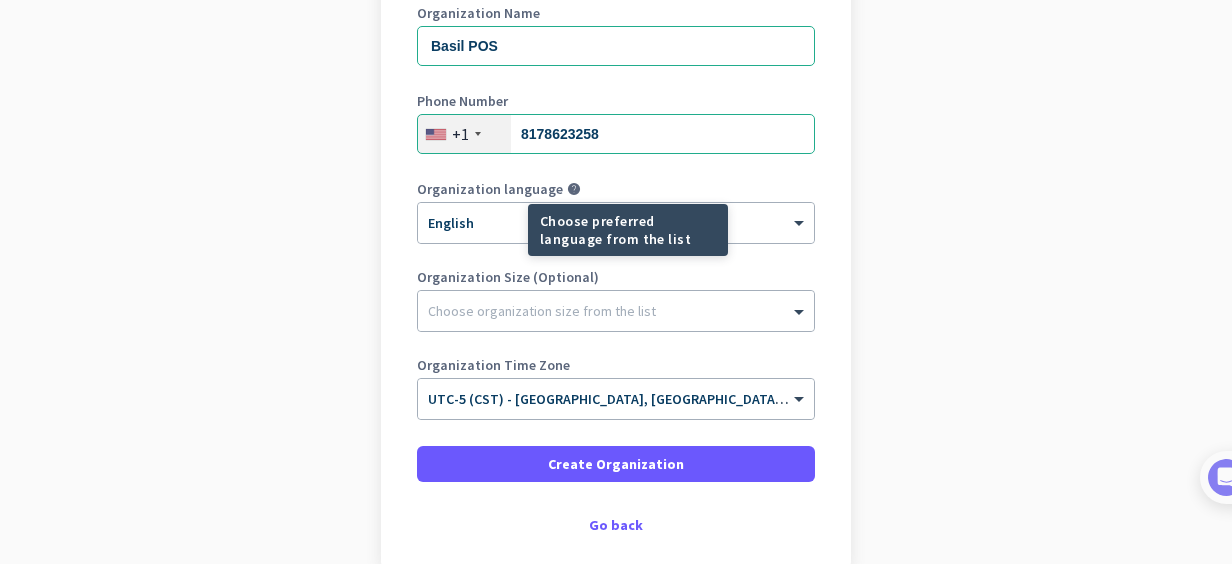 click on "Choose preferred language from the list" at bounding box center (556, 230) 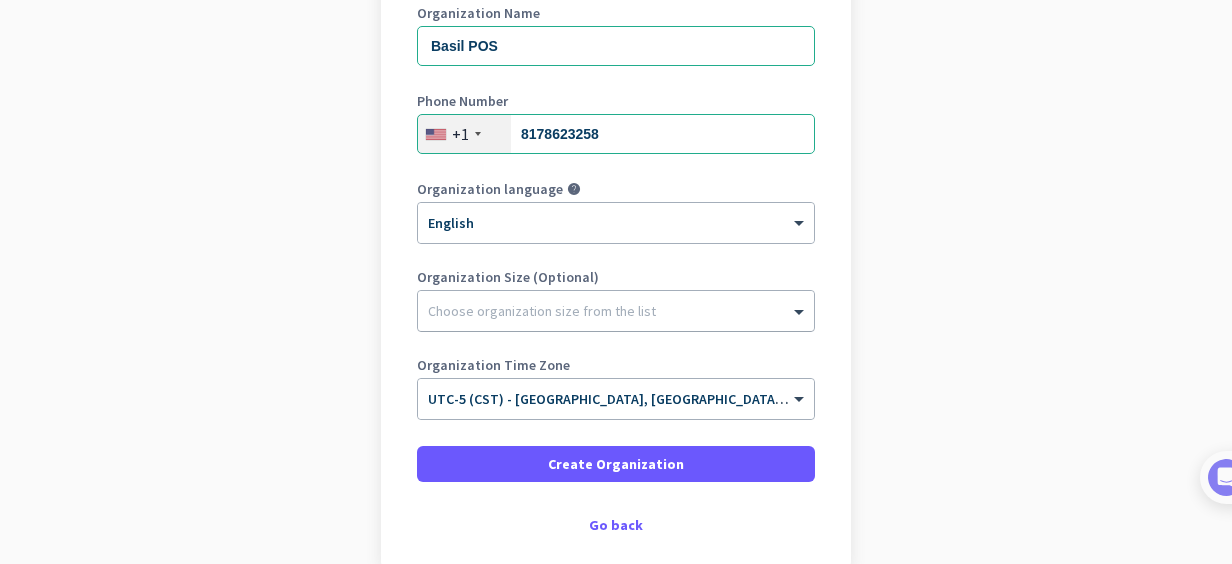 click 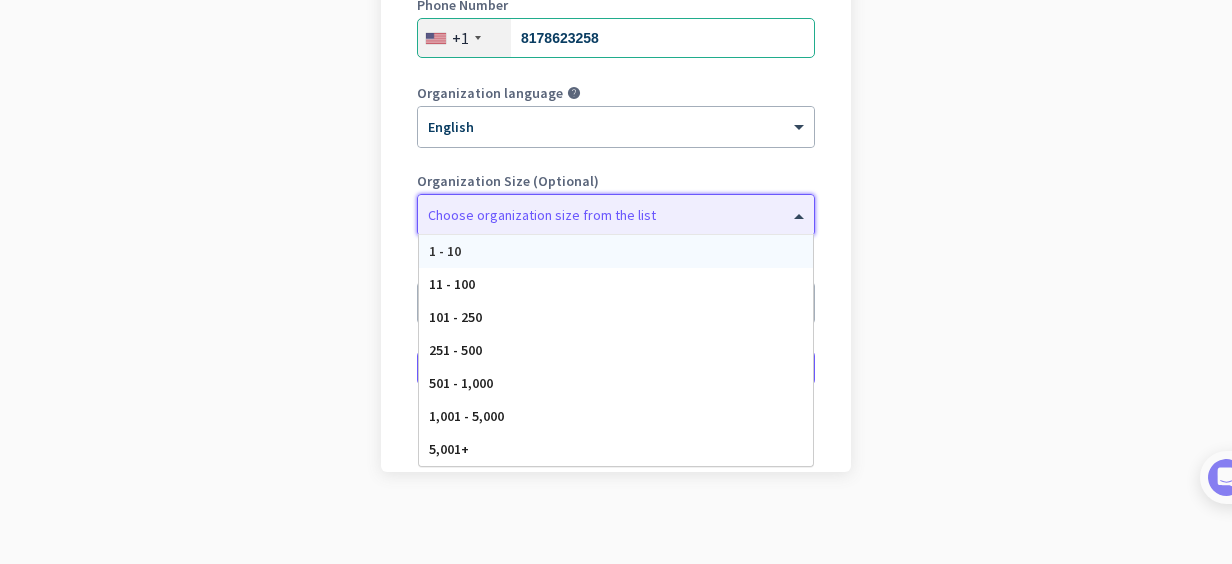 scroll, scrollTop: 400, scrollLeft: 0, axis: vertical 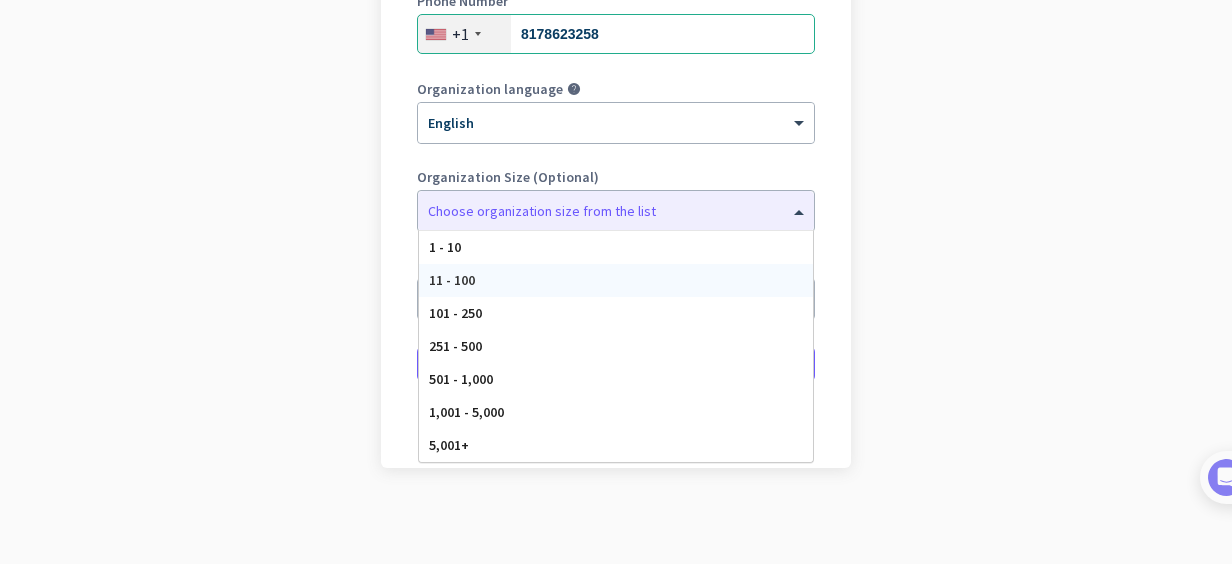 click on "Create Organization  Note: You can always change this later, or support multiple configurations at the same time  Organization Name [PERSON_NAME] POS Phone Number  [PHONE_NUMBER] Organization language help × English Organization Size (Optional) Choose organization size from the list 1 - 10 11 - 100 101 - 250 251 - 500 501 - 1,000 1,001 - 5,000 5,001+ Organization Time Zone × UTC-5 (CST) - [GEOGRAPHIC_DATA], [GEOGRAPHIC_DATA], [GEOGRAPHIC_DATA], [GEOGRAPHIC_DATA]   Create Organization     Go back" 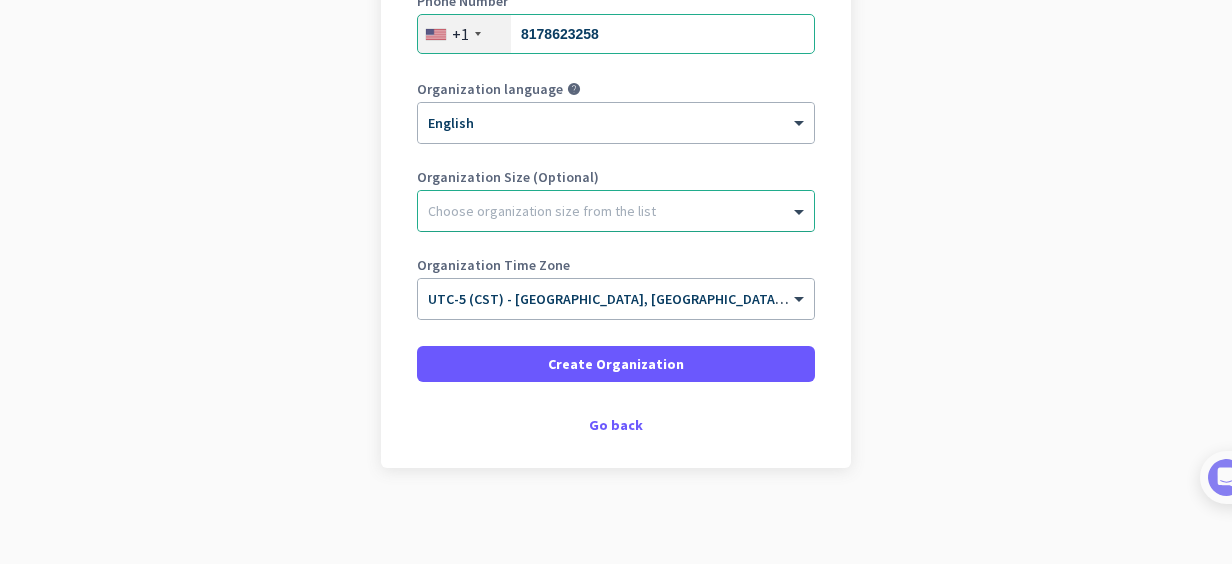 click on "Choose organization size from the list" 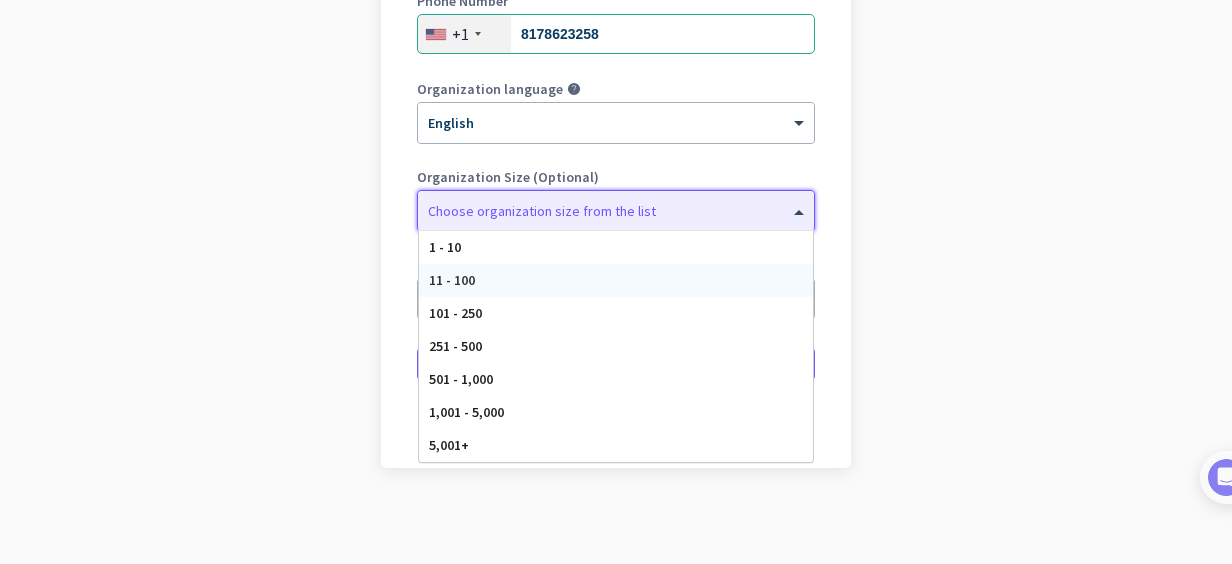 click on "11 - 100" at bounding box center (616, 280) 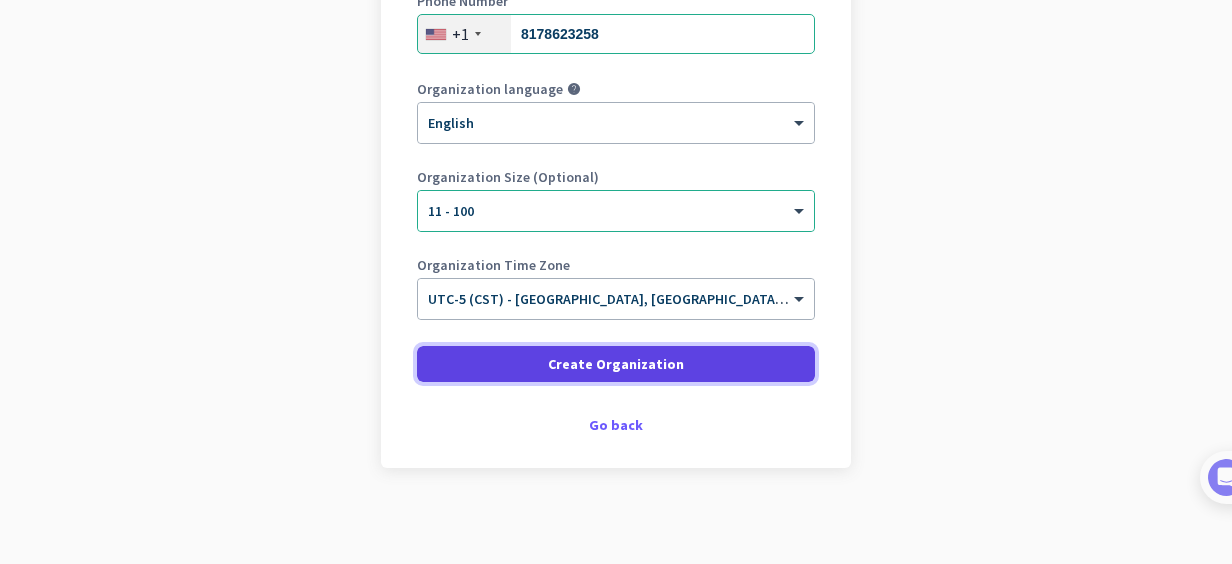click on "Create Organization" 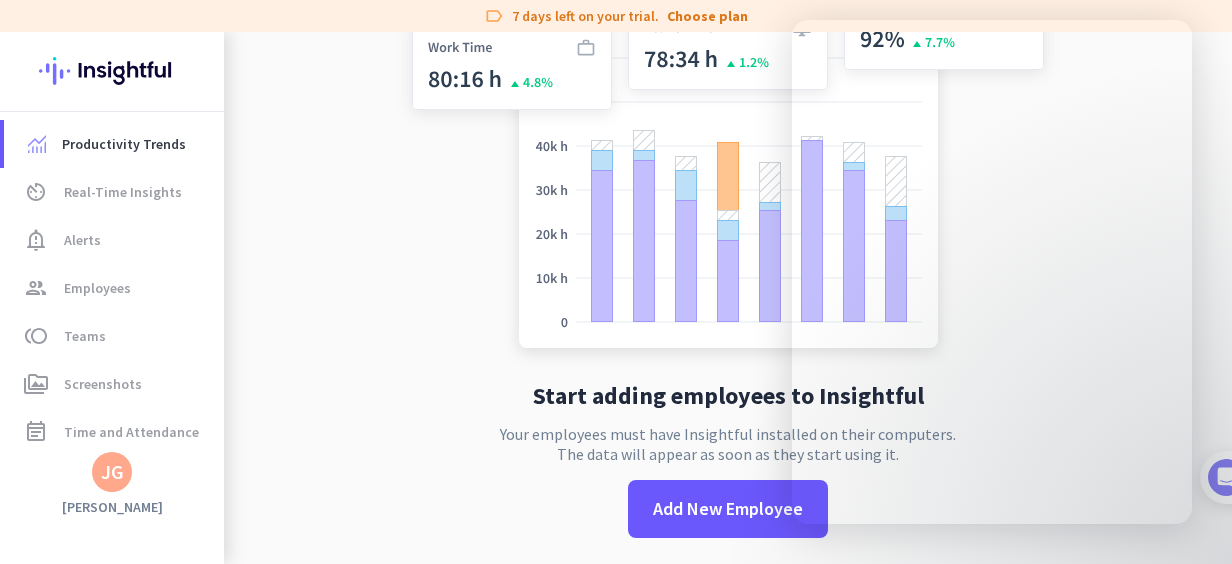scroll, scrollTop: 68, scrollLeft: 0, axis: vertical 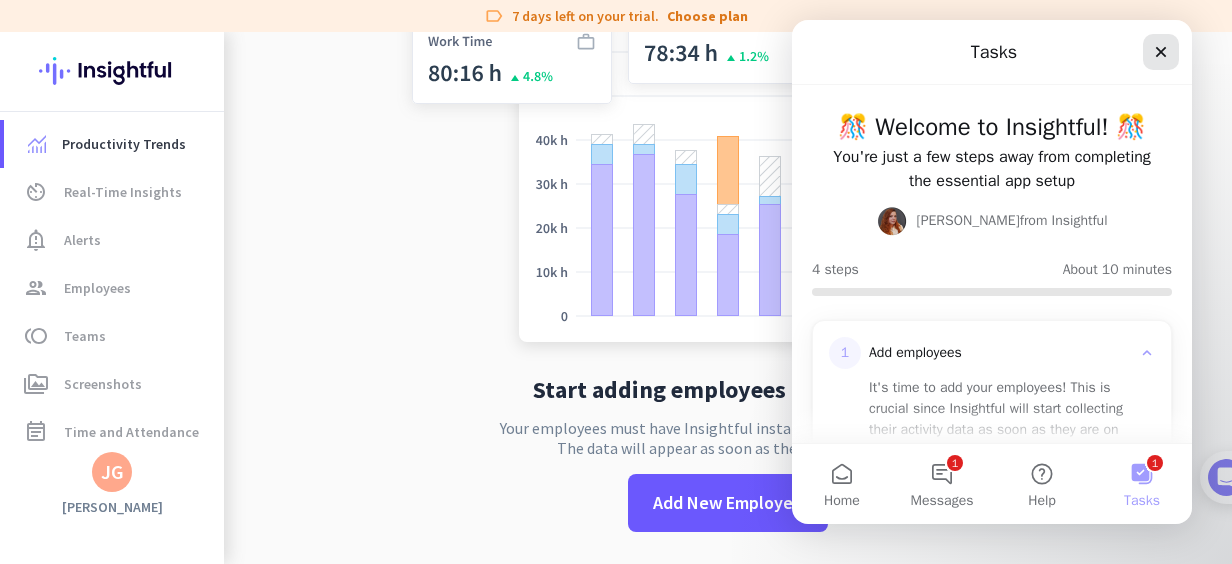 click 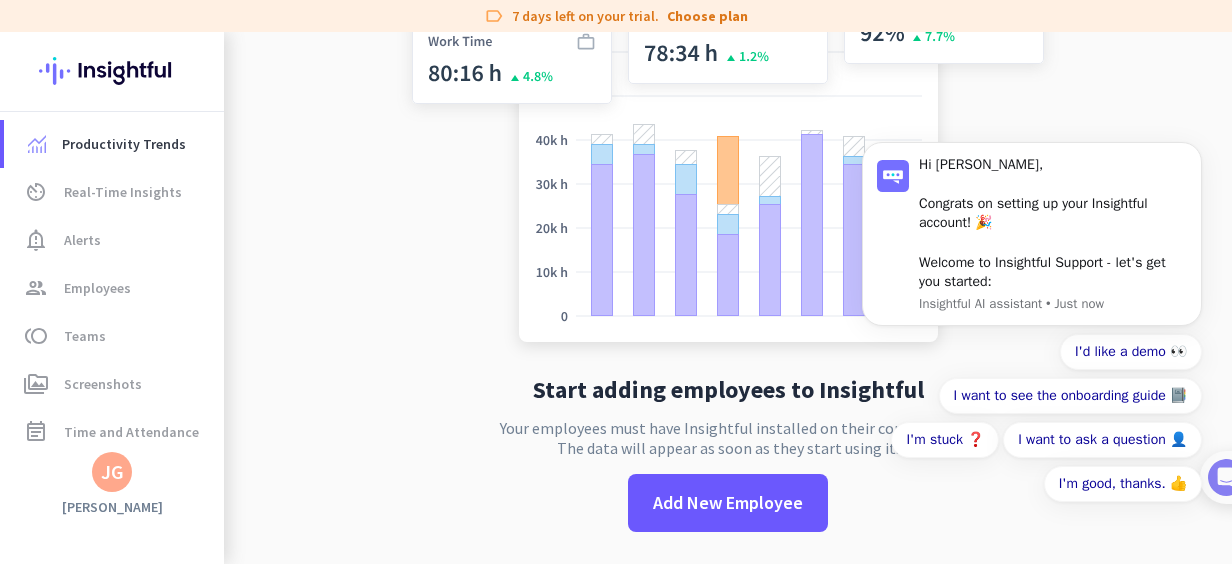 scroll, scrollTop: 0, scrollLeft: 0, axis: both 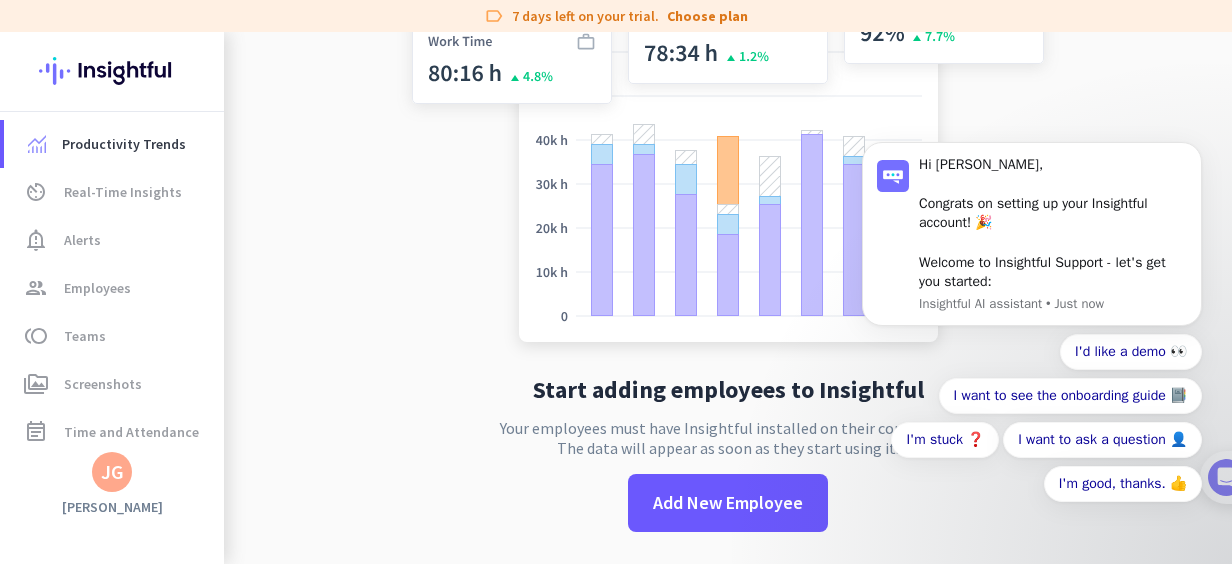 click on "Start adding employees to Insightful  Your employees must have Insightful installed on their computers.  The data will appear as soon as they start using it.   Add New Employee" 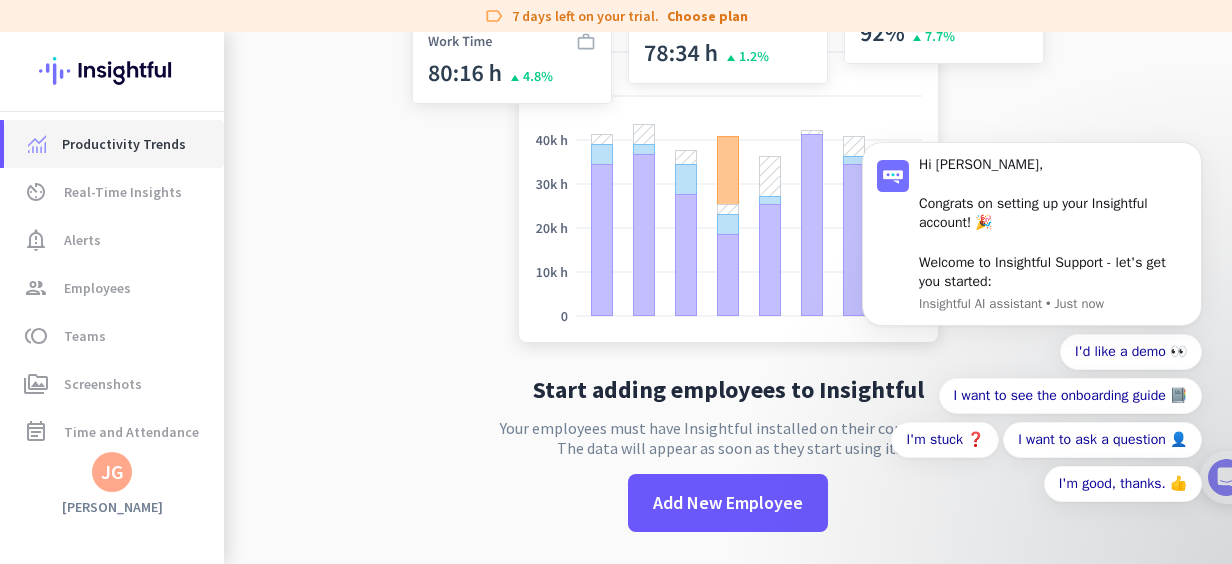 click on "Productivity Trends" 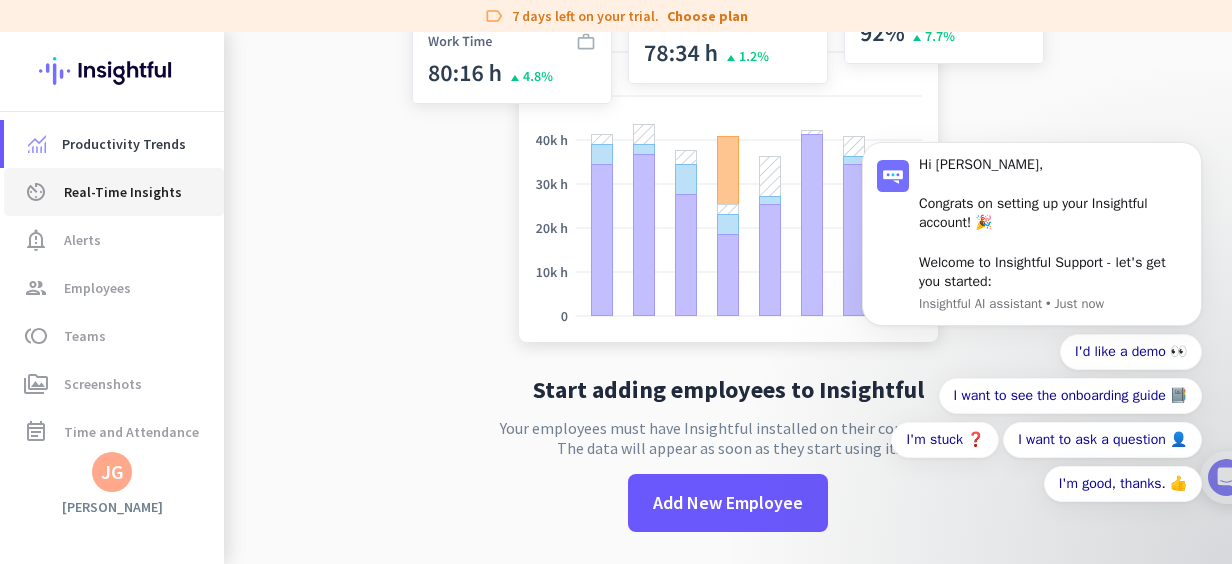 click on "Real-Time Insights" 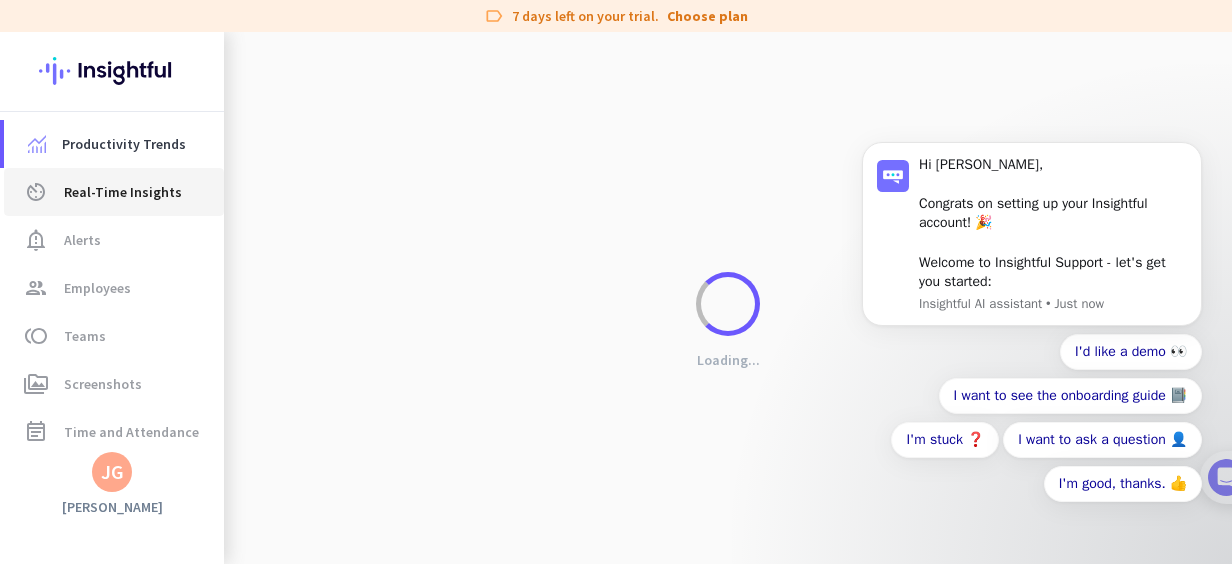 click on "av_timer  Real-Time Insights" 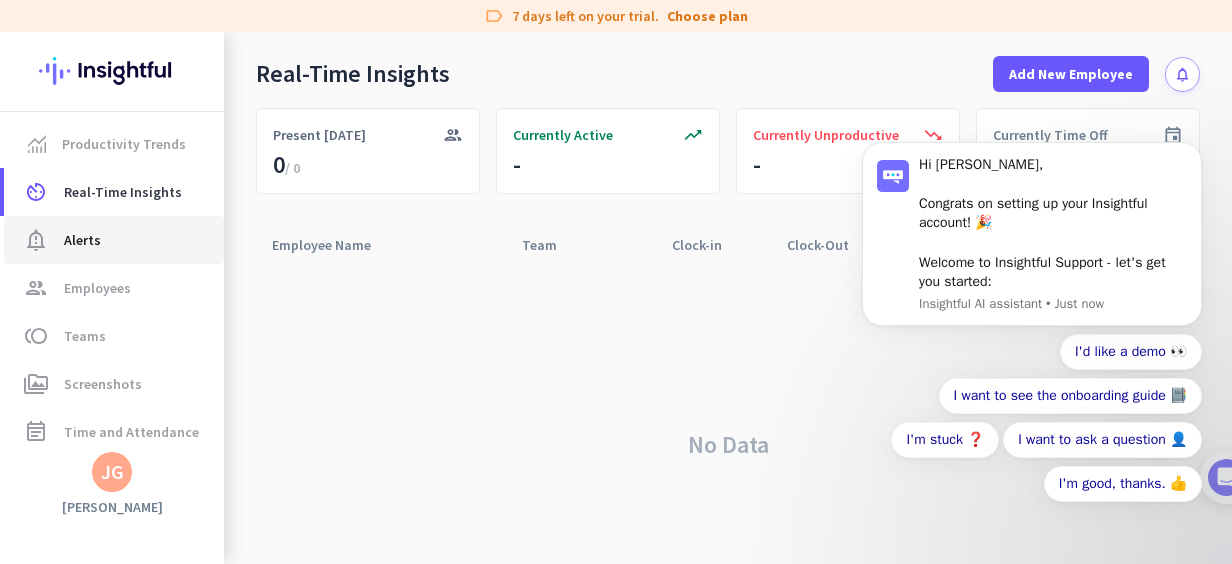 click on "Alerts" 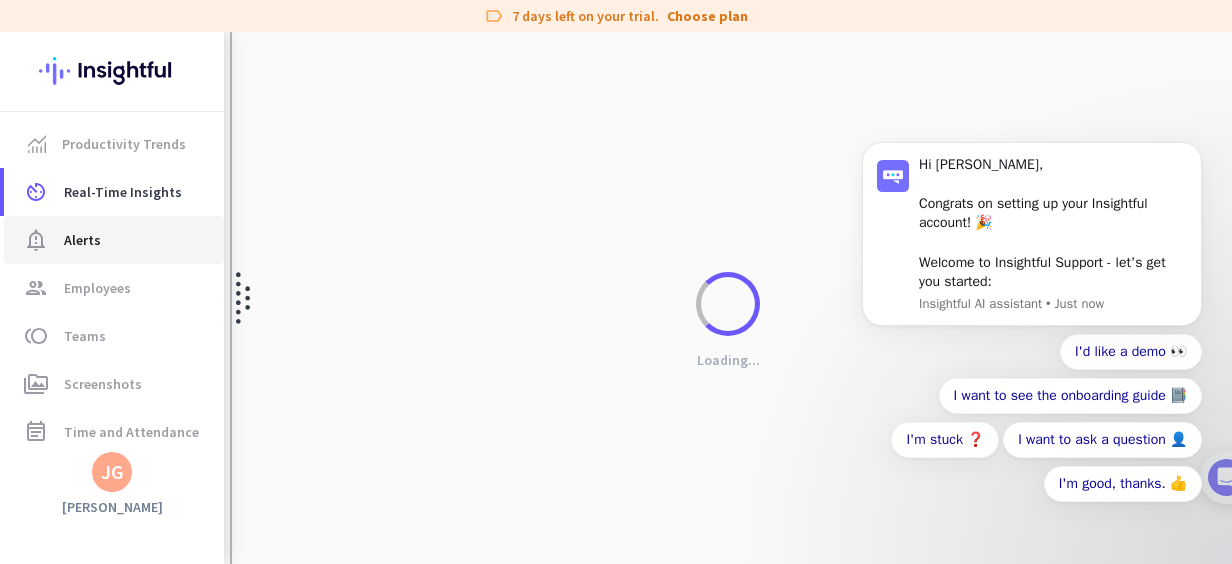 scroll, scrollTop: 0, scrollLeft: 0, axis: both 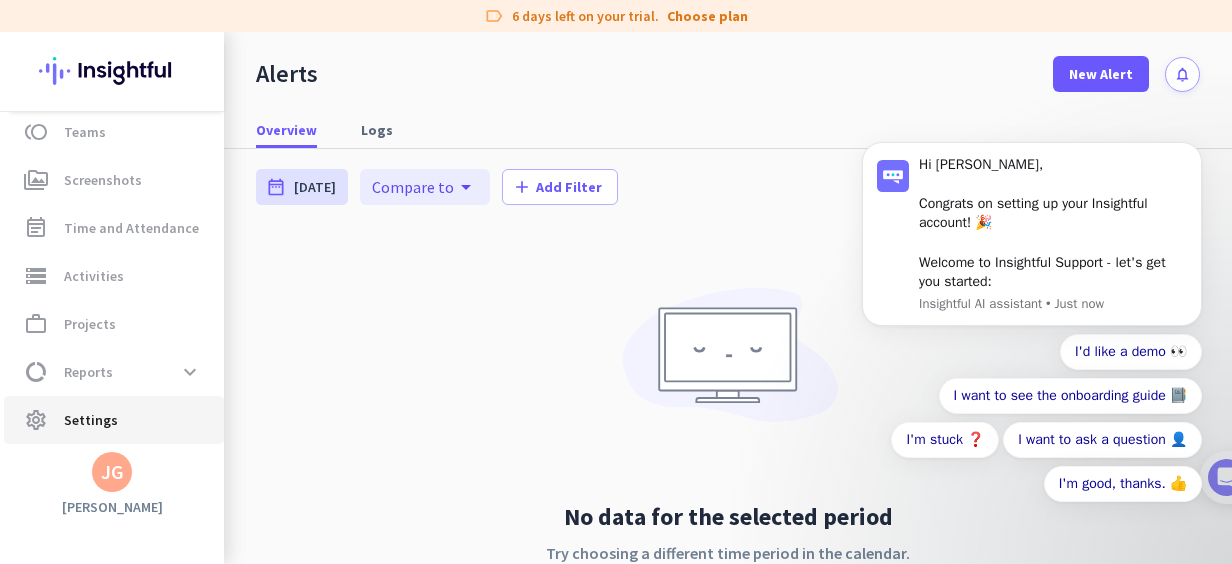 click on "settings" 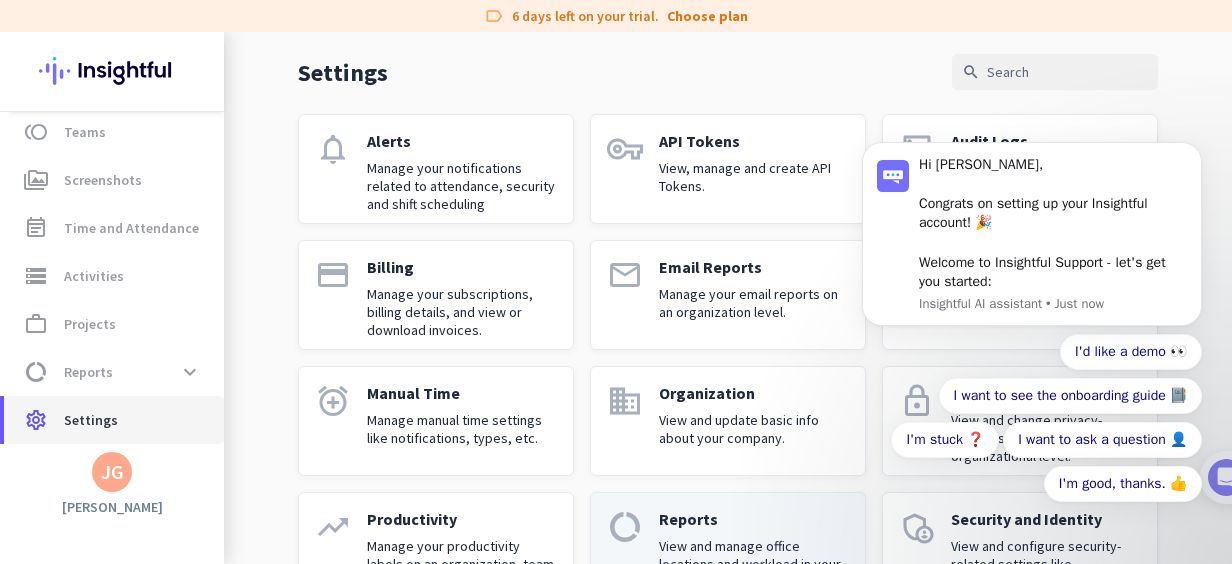 scroll, scrollTop: 70, scrollLeft: 0, axis: vertical 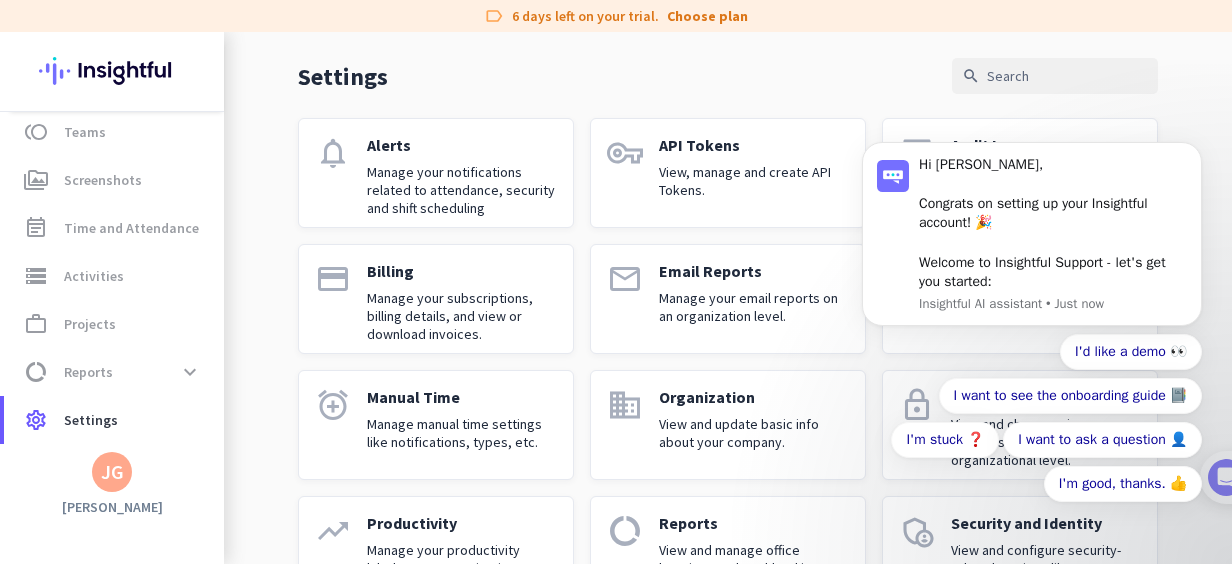 click on "Manage your subscriptions, billing details, and view or download invoices." 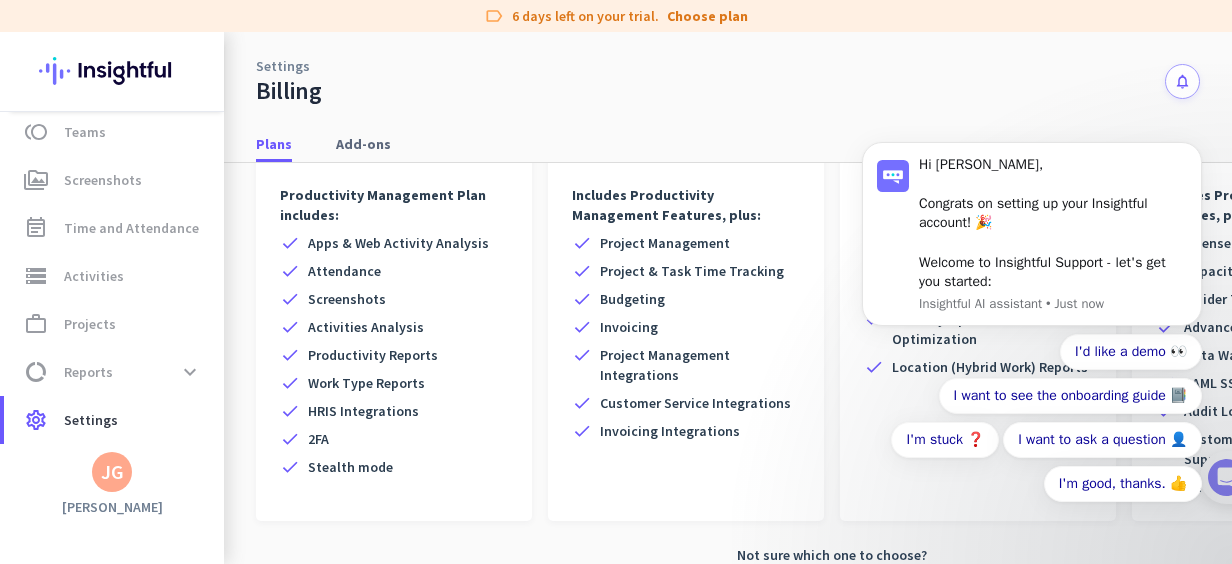 scroll, scrollTop: 367, scrollLeft: 0, axis: vertical 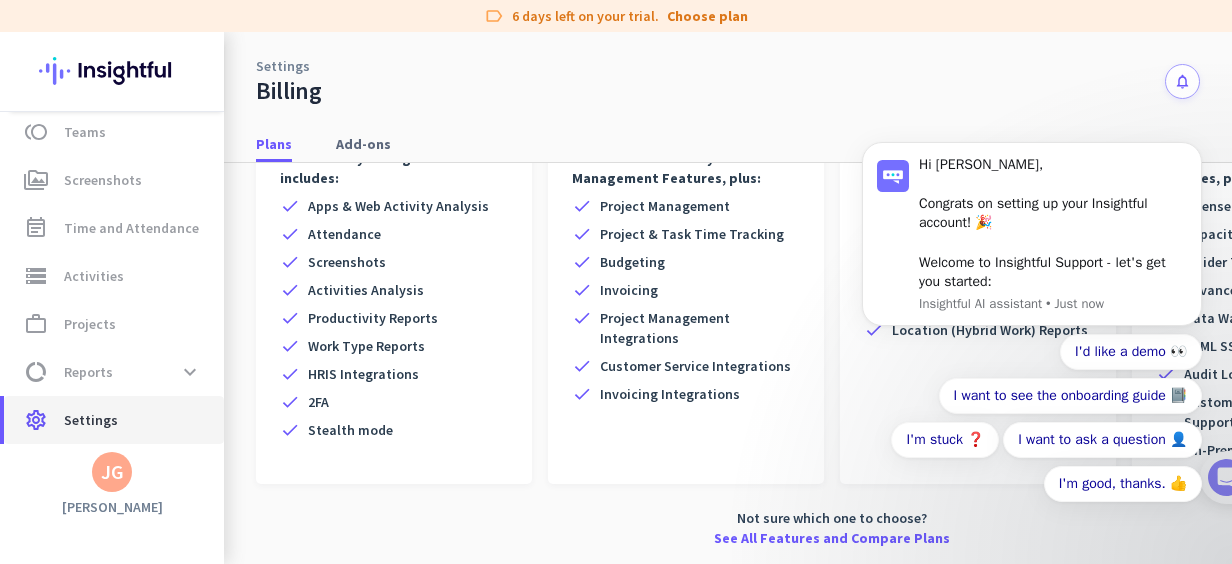 click on "Settings" 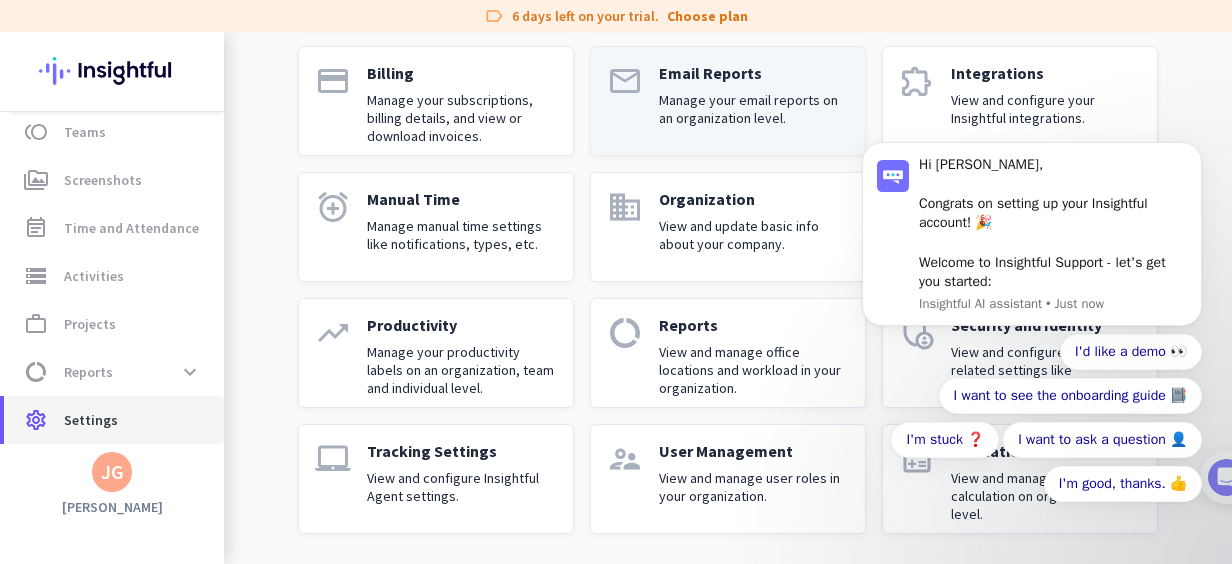 scroll, scrollTop: 270, scrollLeft: 0, axis: vertical 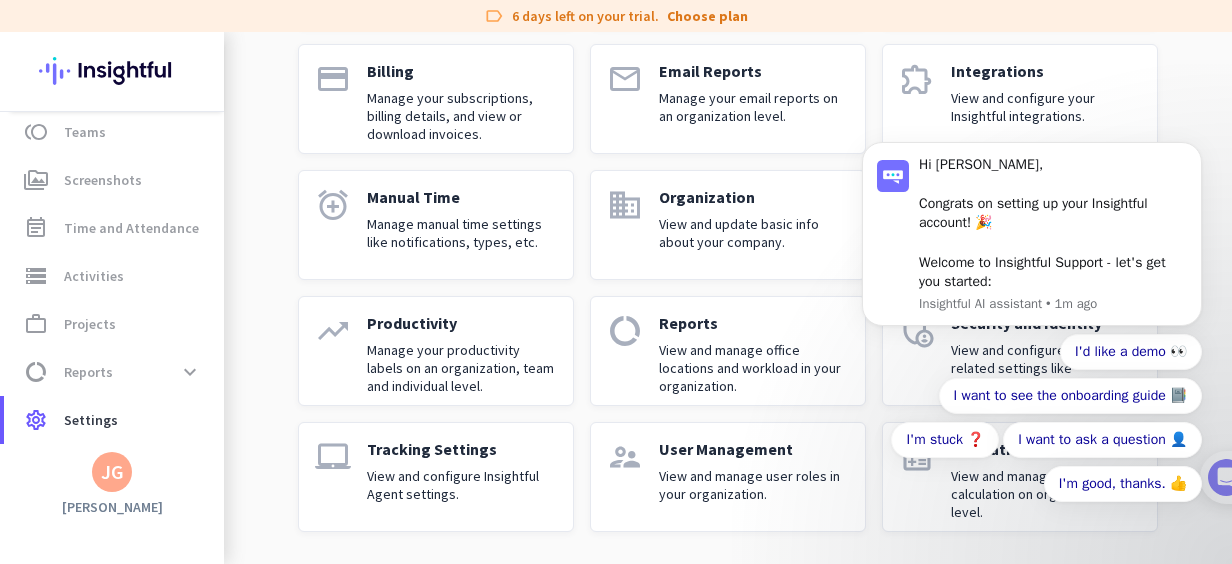 click on "Hi [PERSON_NAME], Congrats on setting up your Insightful account! 🎉 Welcome to Insightful Support - let's get you started:  Insightful AI assistant • 1m ago I'd like a demo 👀 I want to see the onboarding guide 📔 I'm stuck ❓ I want to ask a question 👤 I'm good, thanks.  👍" at bounding box center [1032, 252] 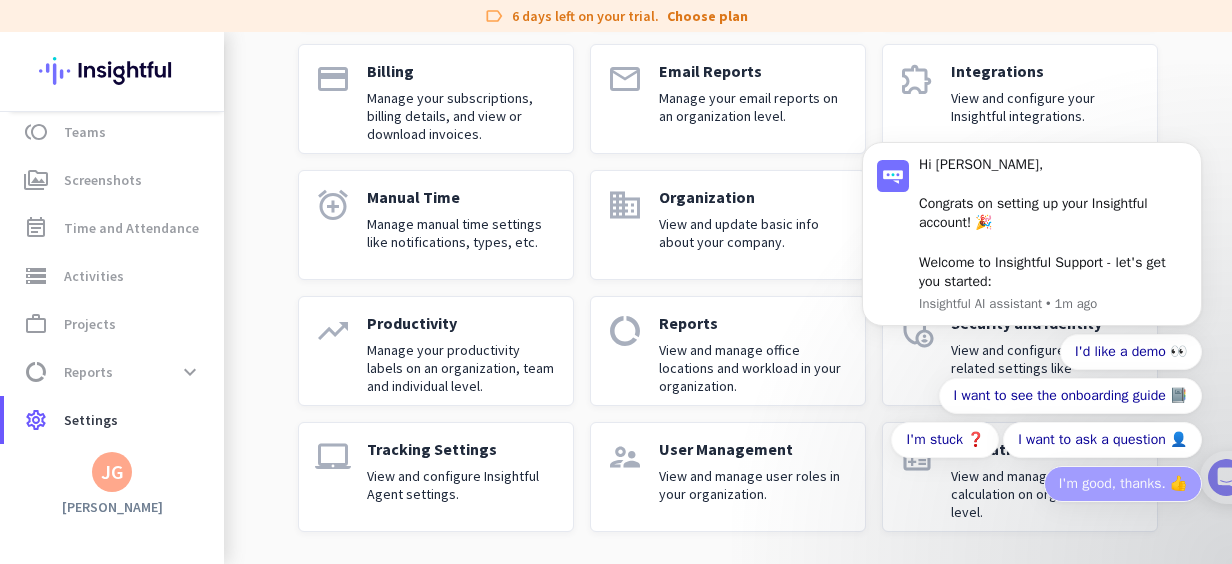 click on "I'm good, thanks.  👍" at bounding box center (1123, 484) 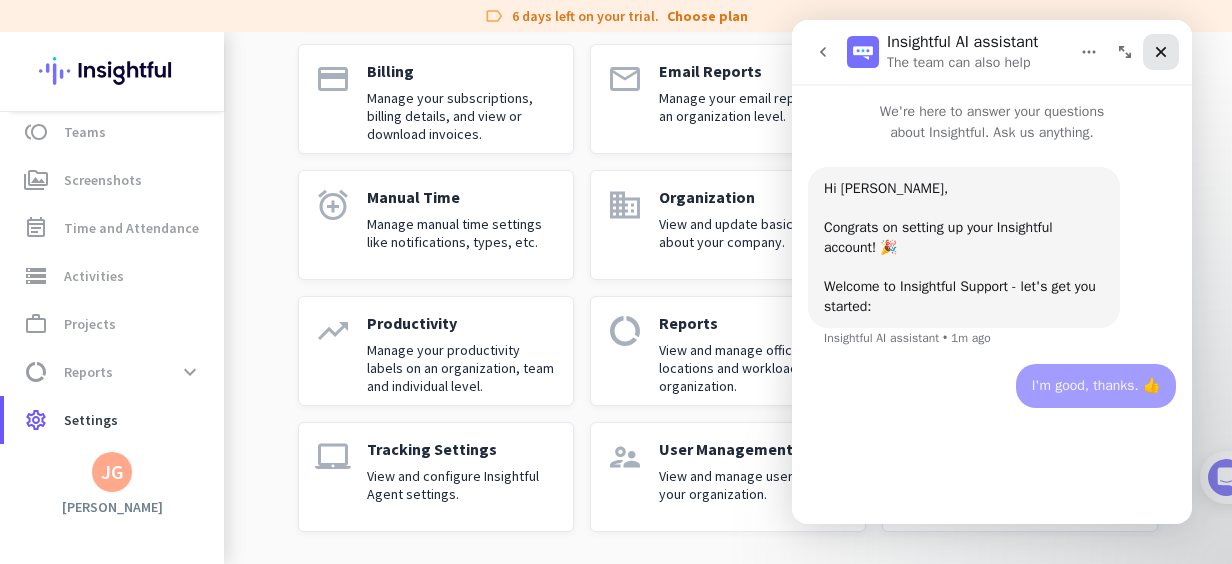 drag, startPoint x: 1166, startPoint y: 53, endPoint x: 1958, endPoint y: 73, distance: 792.2525 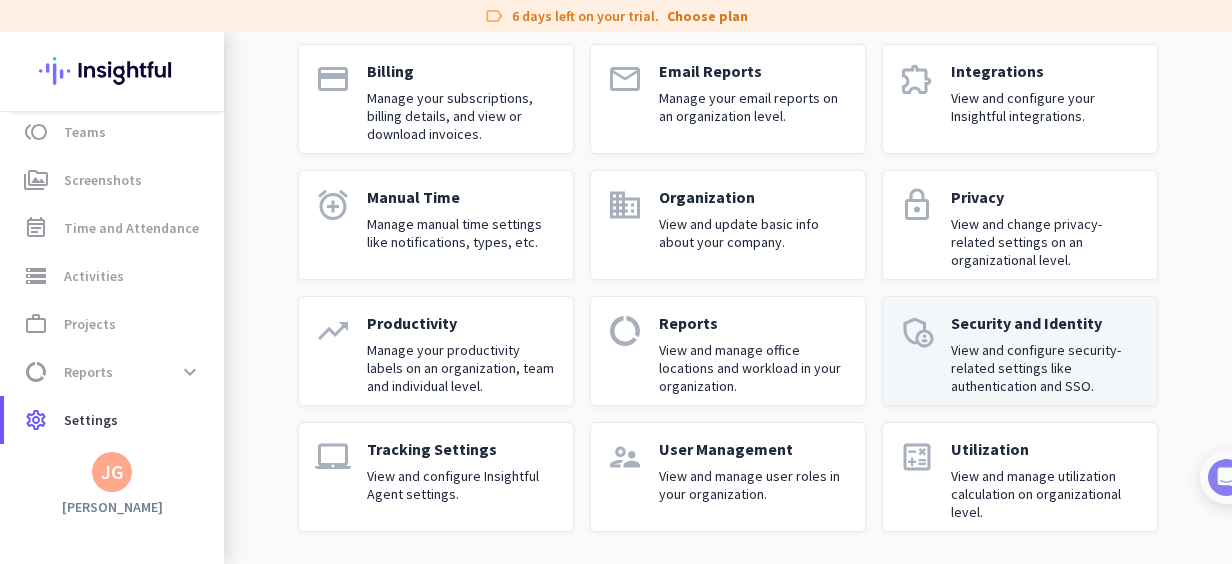 scroll, scrollTop: 74, scrollLeft: 0, axis: vertical 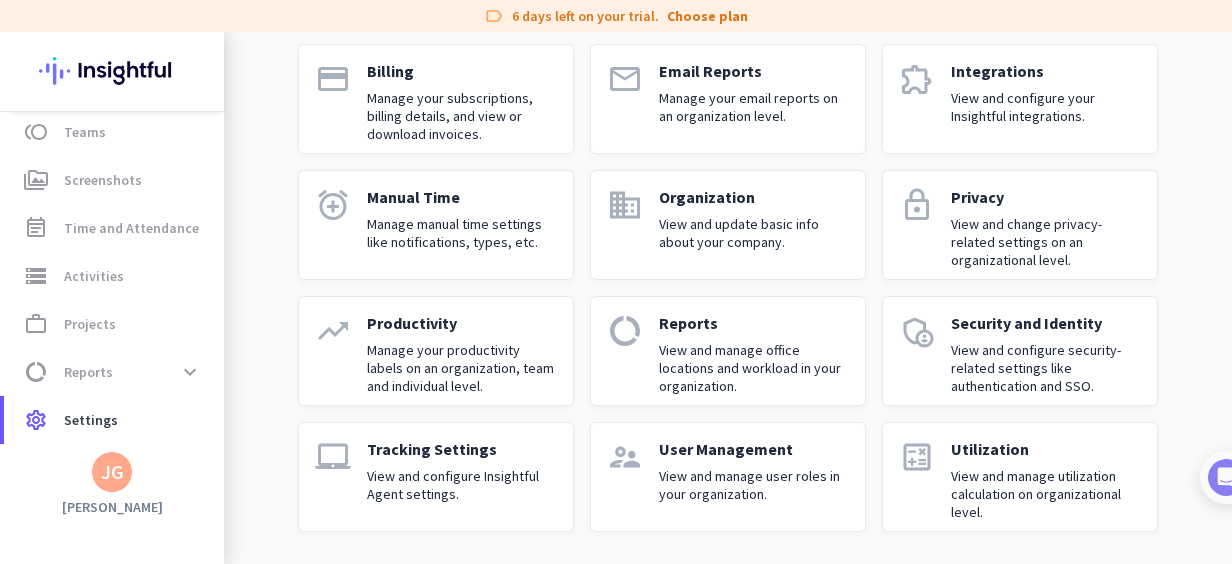click on "JG" 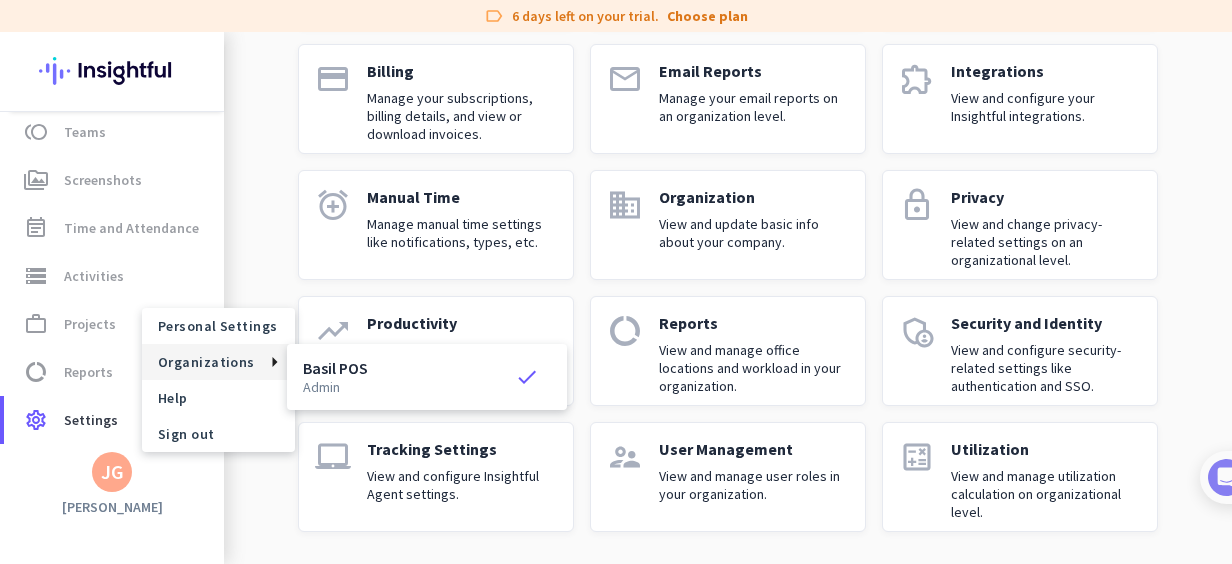 drag, startPoint x: 1228, startPoint y: 285, endPoint x: 1231, endPoint y: 216, distance: 69.065186 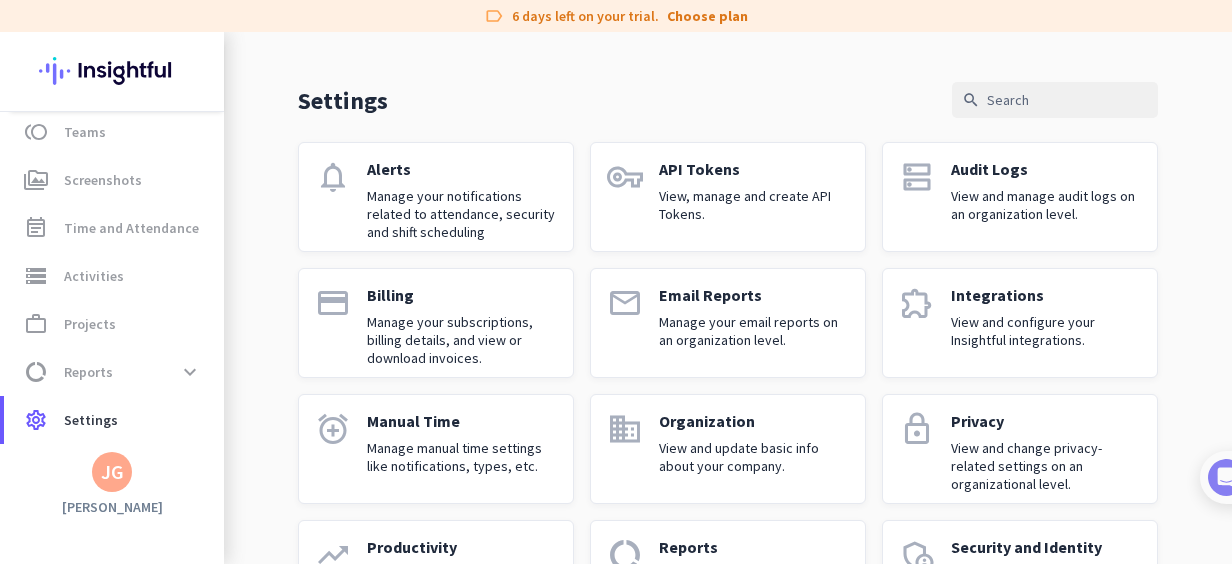 scroll, scrollTop: 0, scrollLeft: 0, axis: both 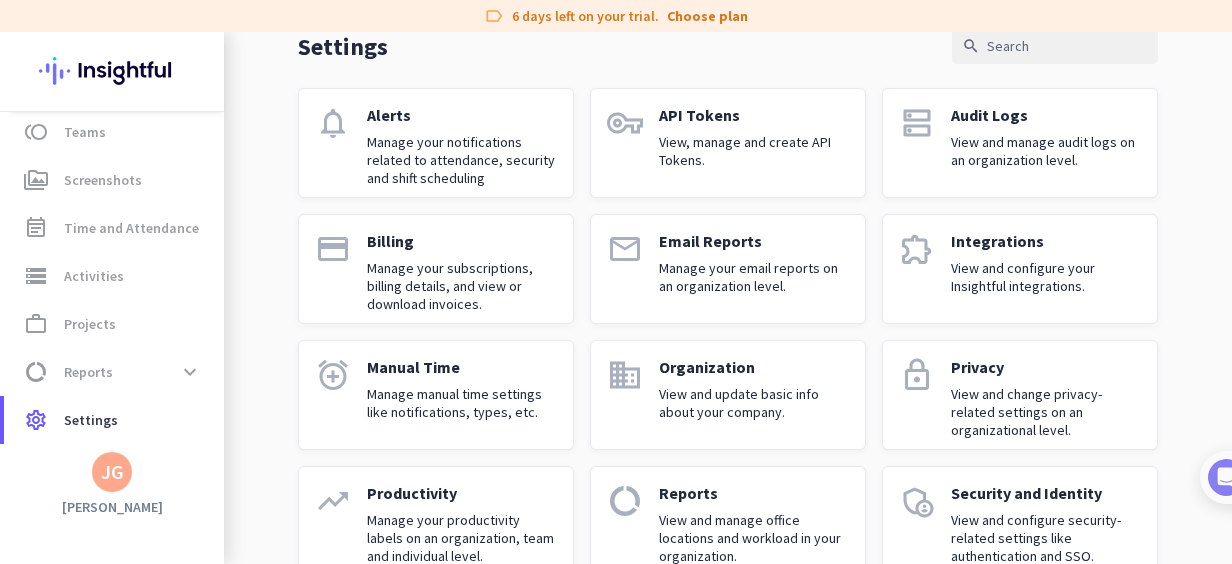click on "Manage your subscriptions, billing details, and view or download invoices." 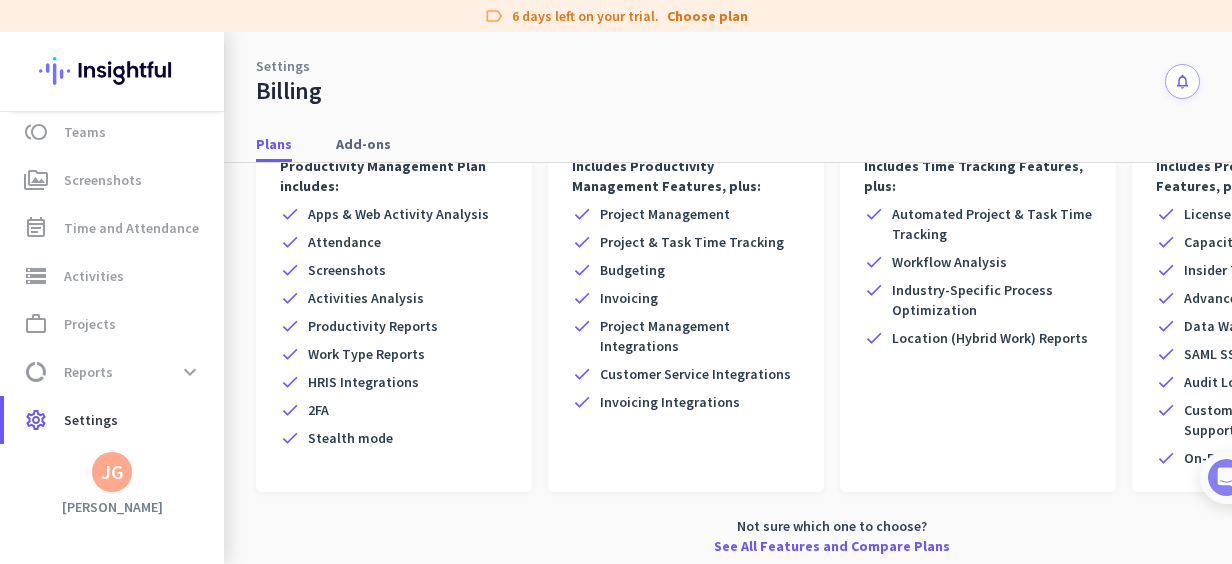 scroll, scrollTop: 367, scrollLeft: 0, axis: vertical 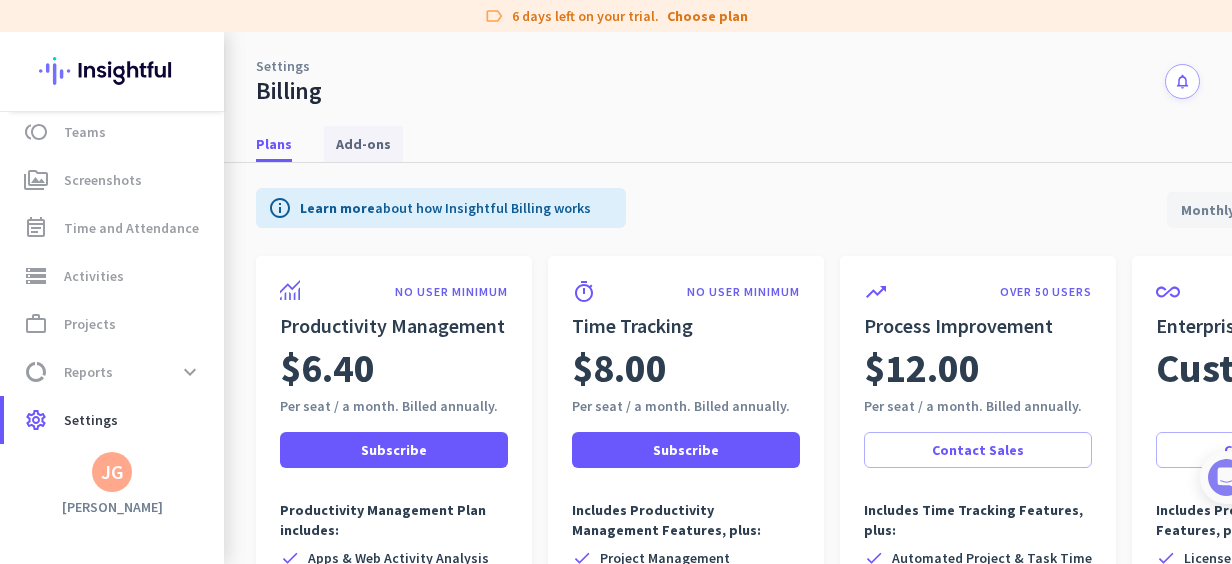 click on "Add-ons" at bounding box center [363, 144] 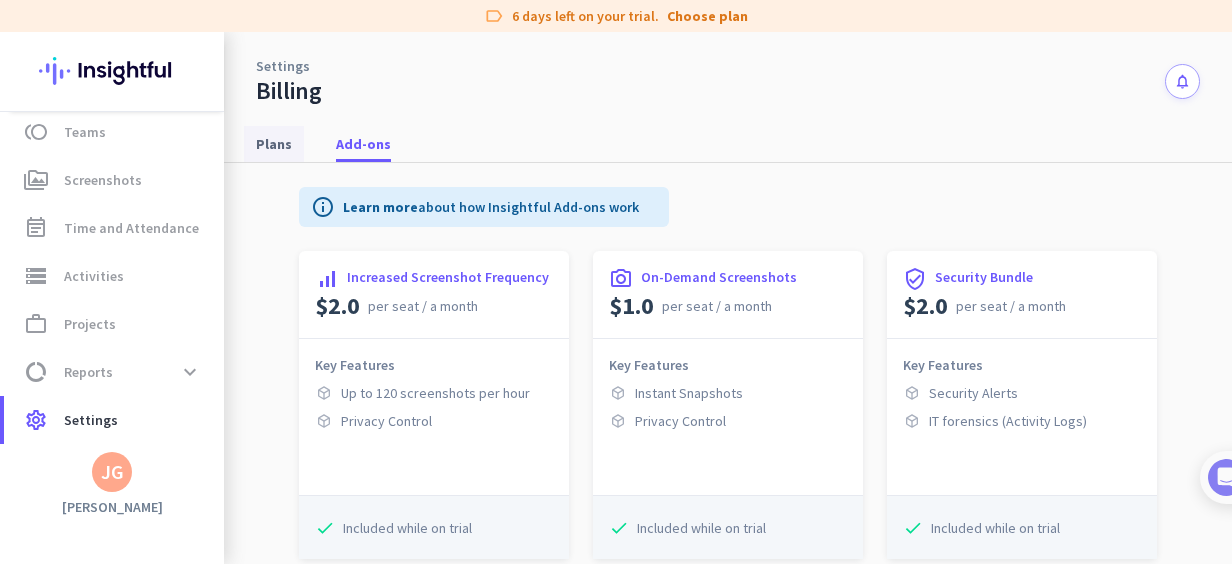 click on "Plans" at bounding box center (274, 144) 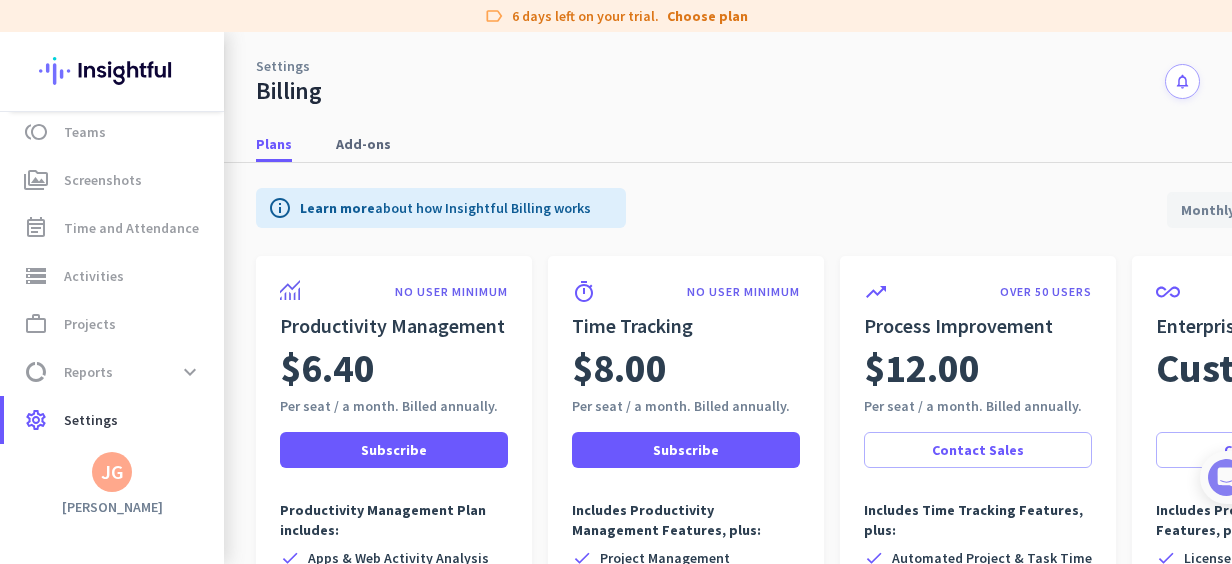 scroll, scrollTop: 367, scrollLeft: 0, axis: vertical 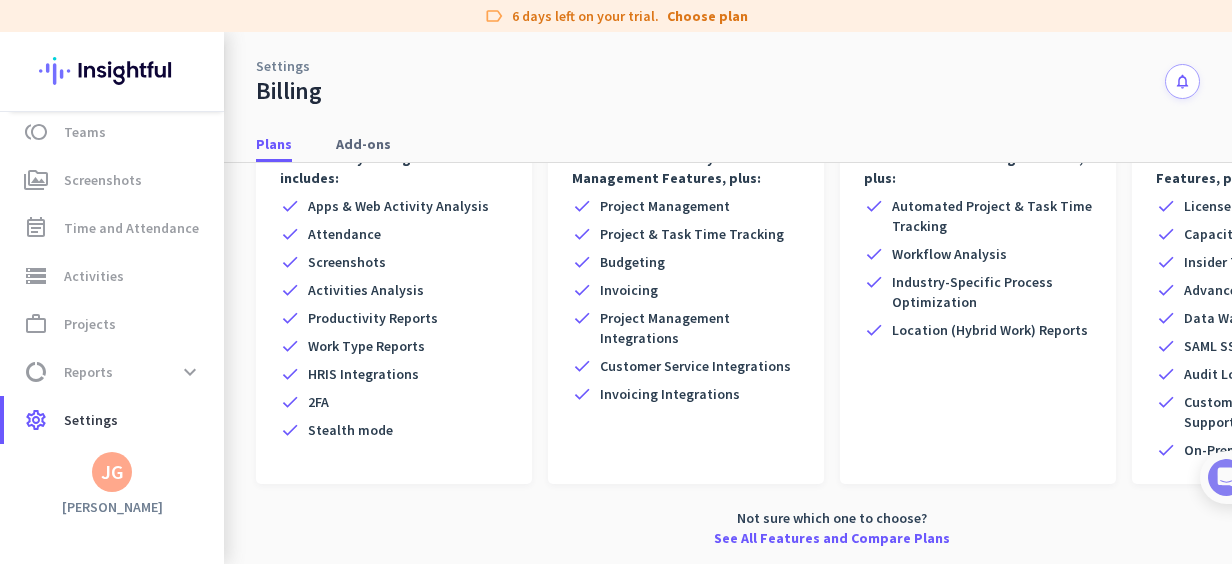 click on "[PERSON_NAME]" 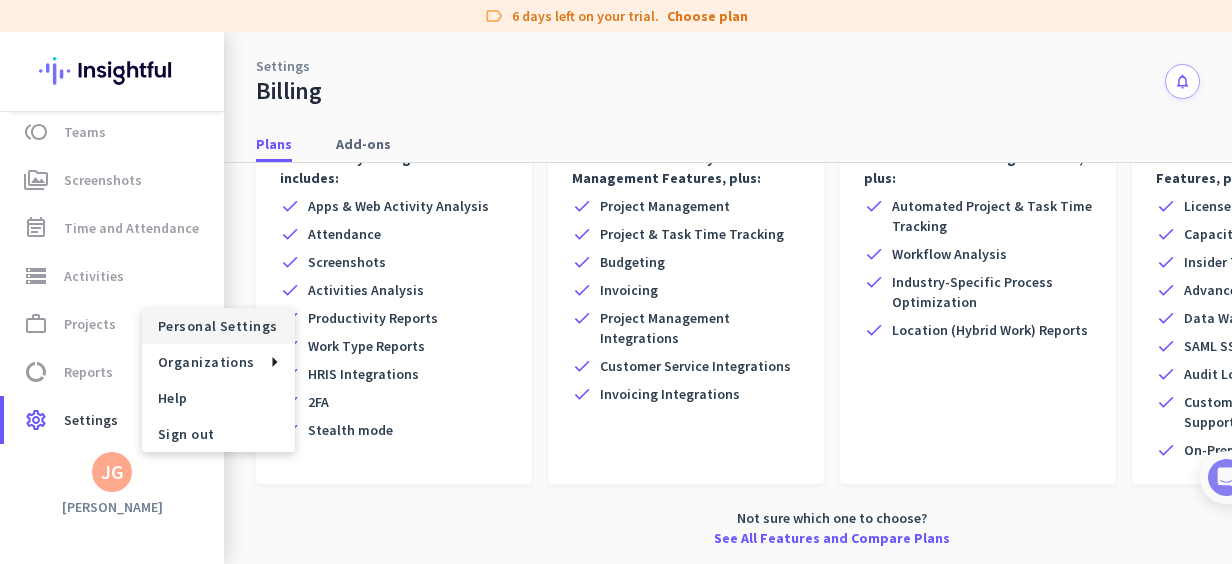 click on "Personal Settings" at bounding box center (218, 326) 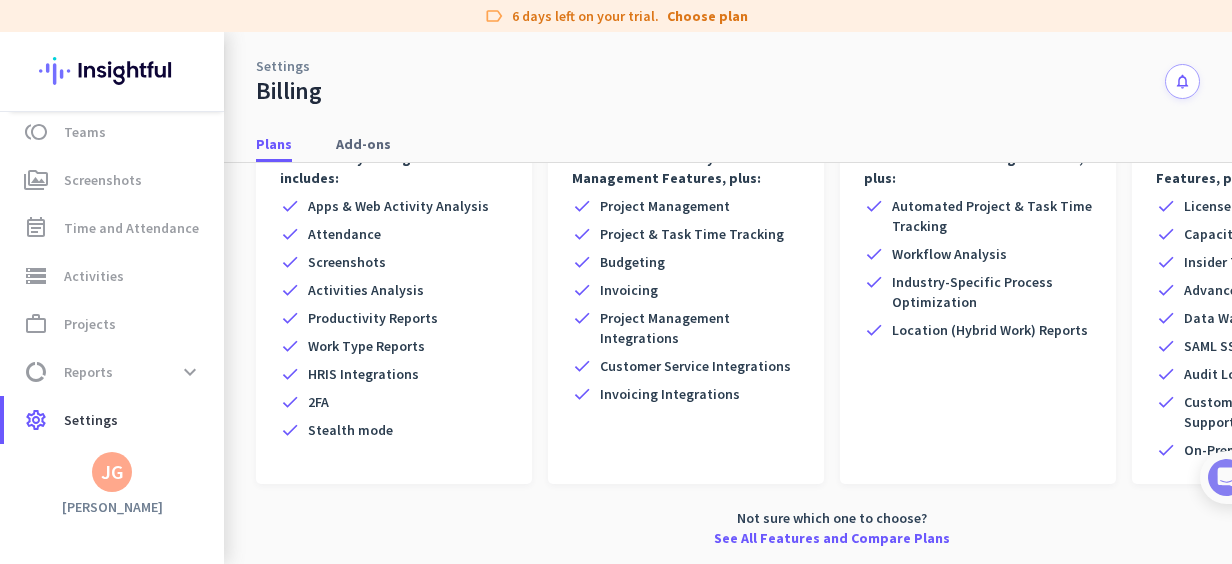 scroll, scrollTop: 352, scrollLeft: 0, axis: vertical 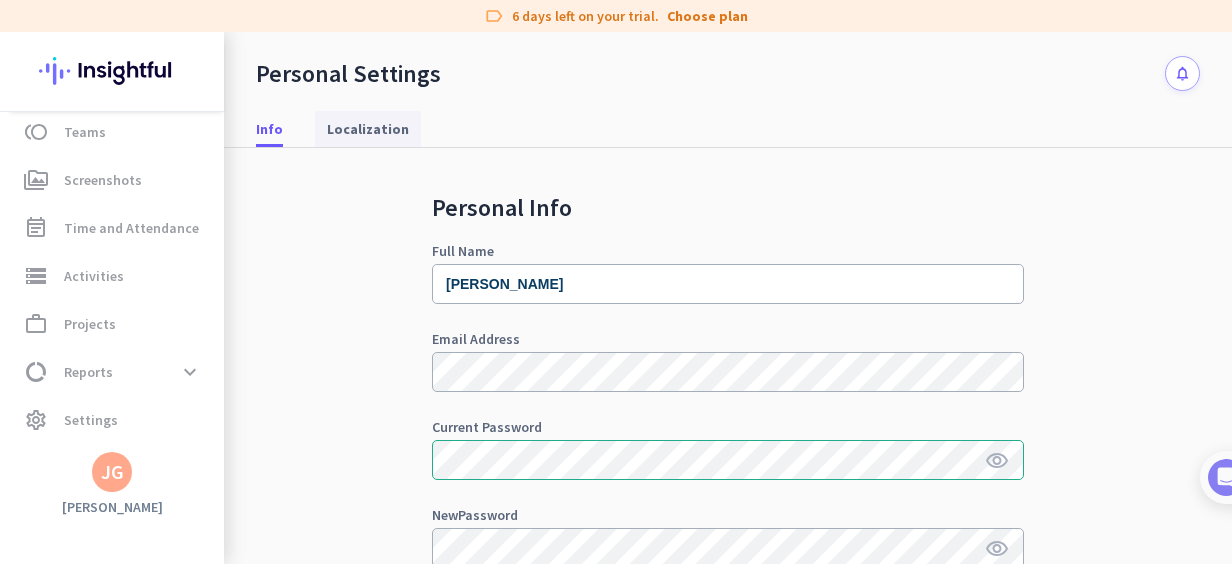 click on "Localization" at bounding box center (368, 129) 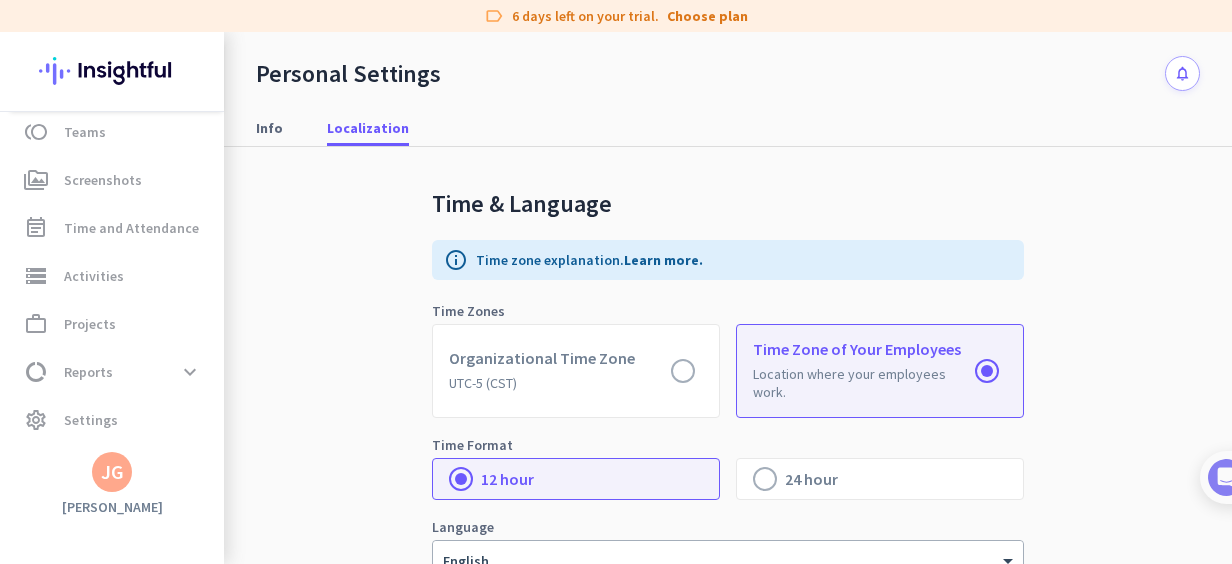 scroll, scrollTop: 0, scrollLeft: 0, axis: both 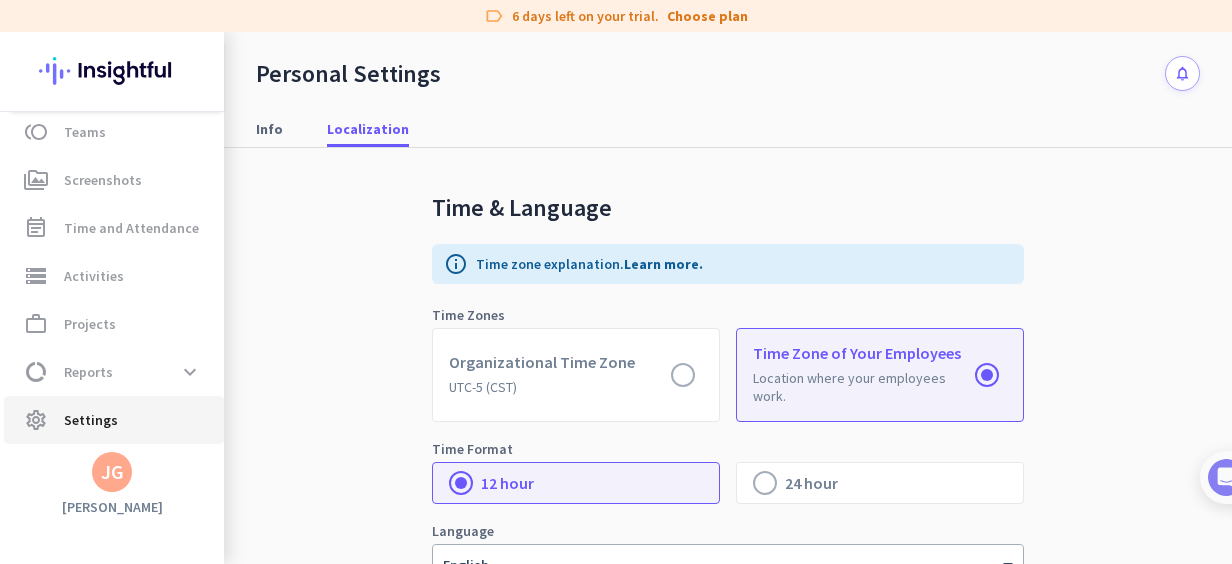 click on "Settings" 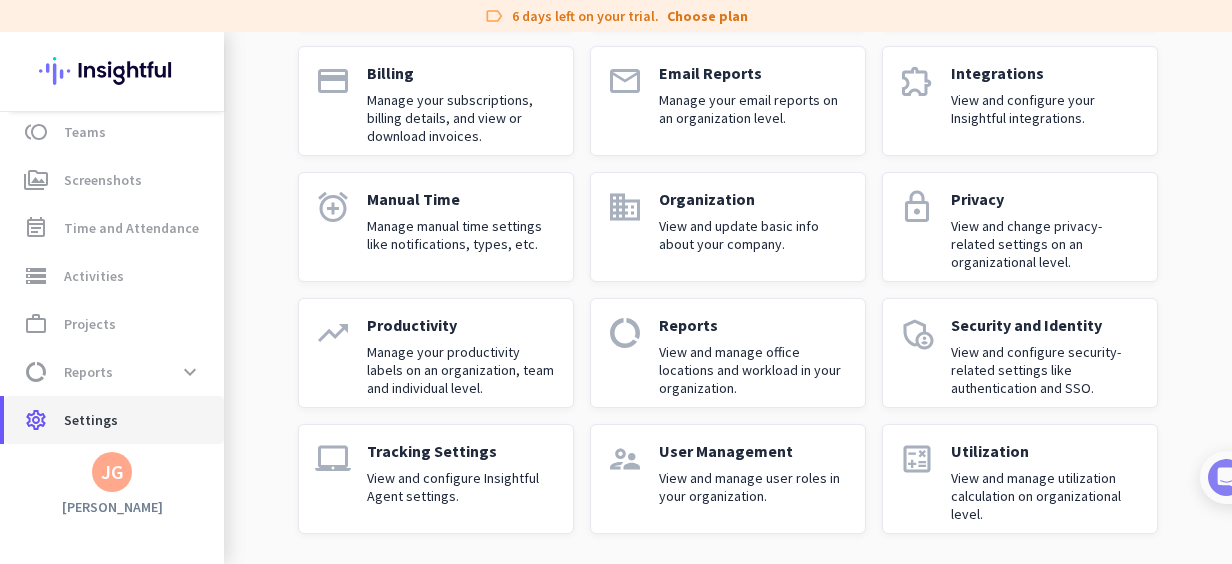 scroll, scrollTop: 270, scrollLeft: 0, axis: vertical 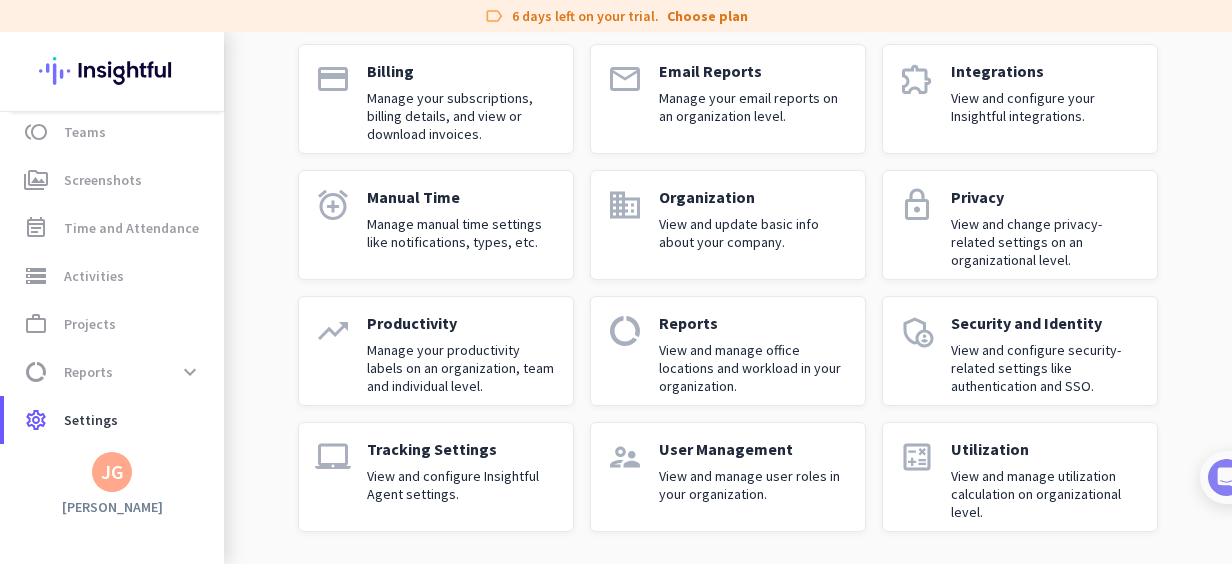 click on "User Management" 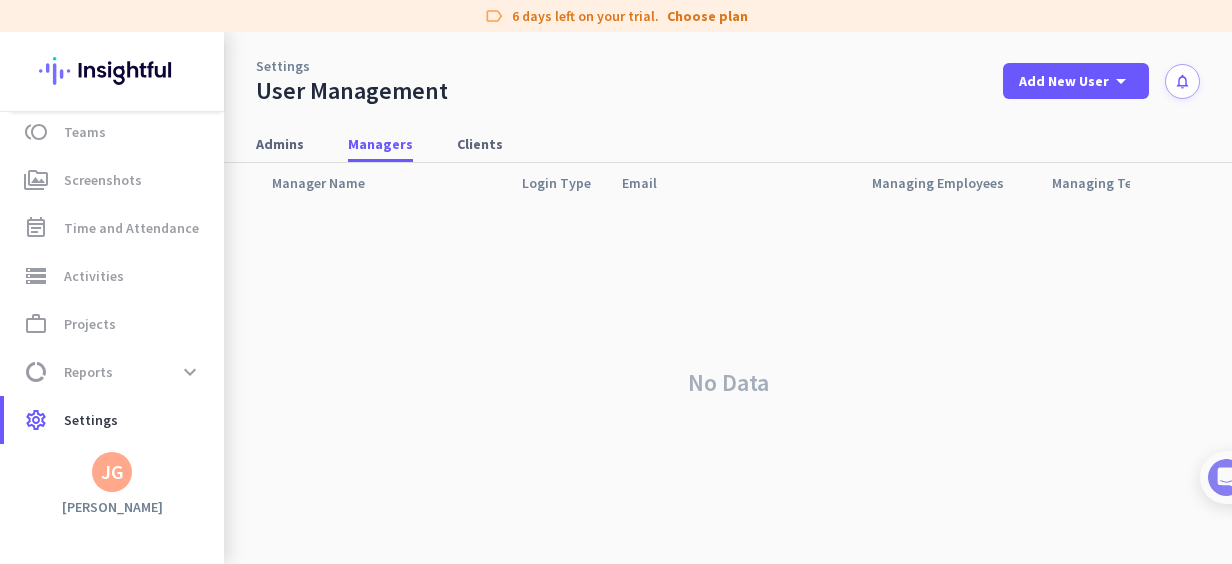 scroll, scrollTop: 82, scrollLeft: 0, axis: vertical 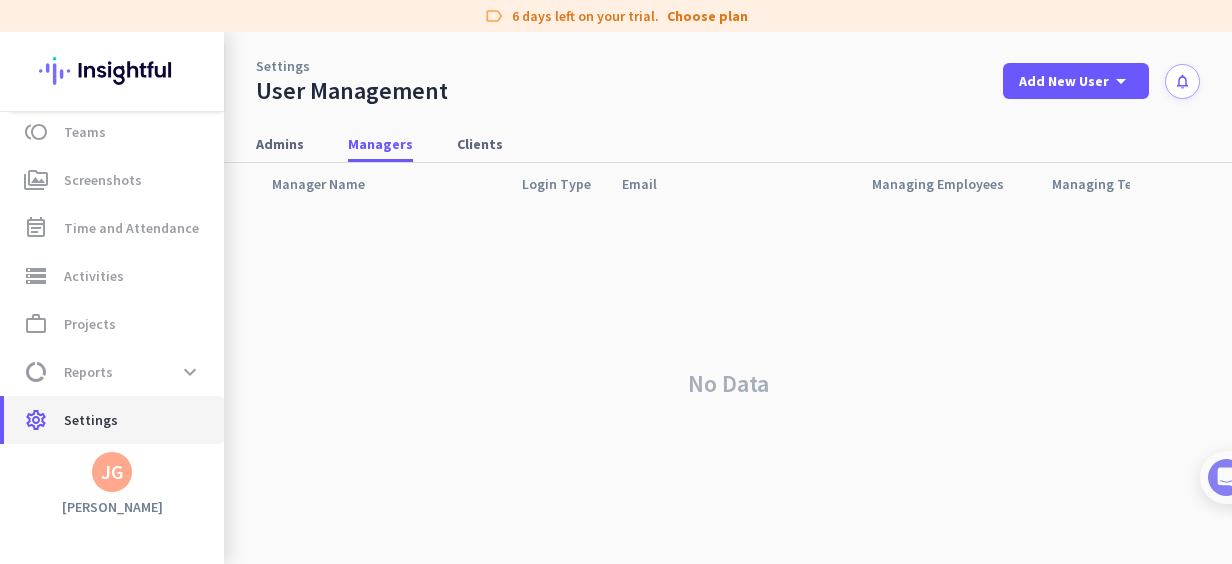 click on "settings  Settings" 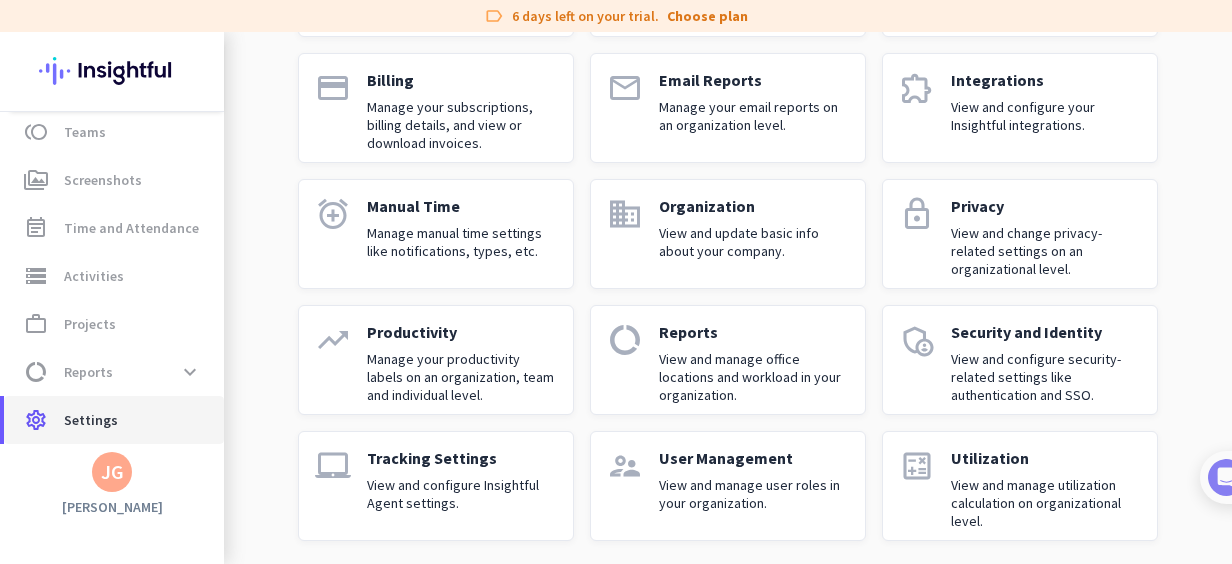 scroll, scrollTop: 270, scrollLeft: 0, axis: vertical 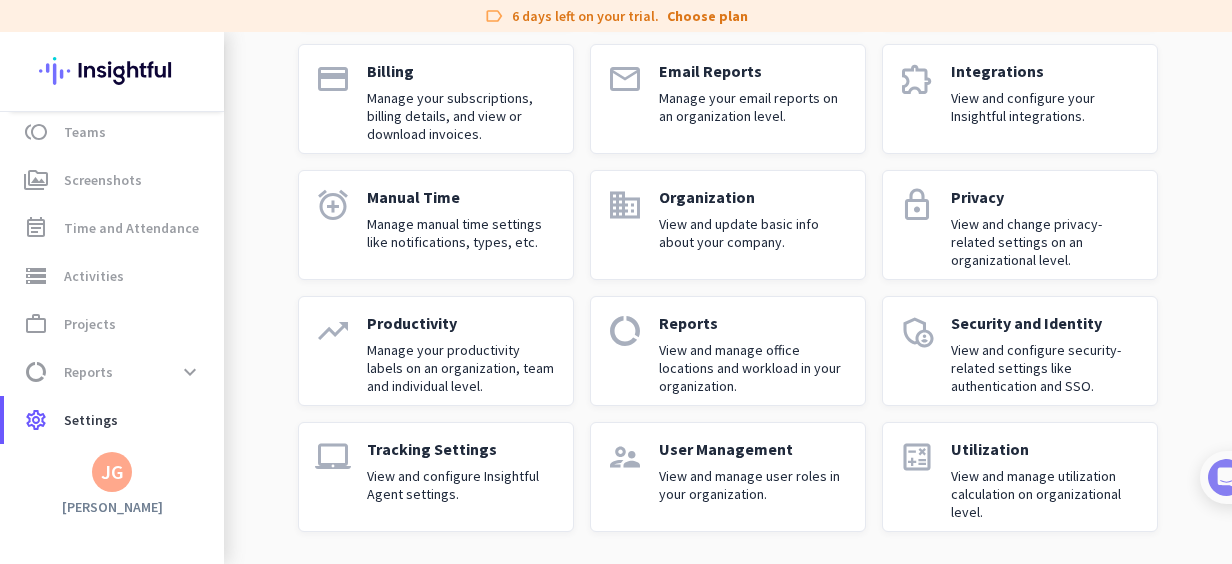 click on "[PERSON_NAME]" 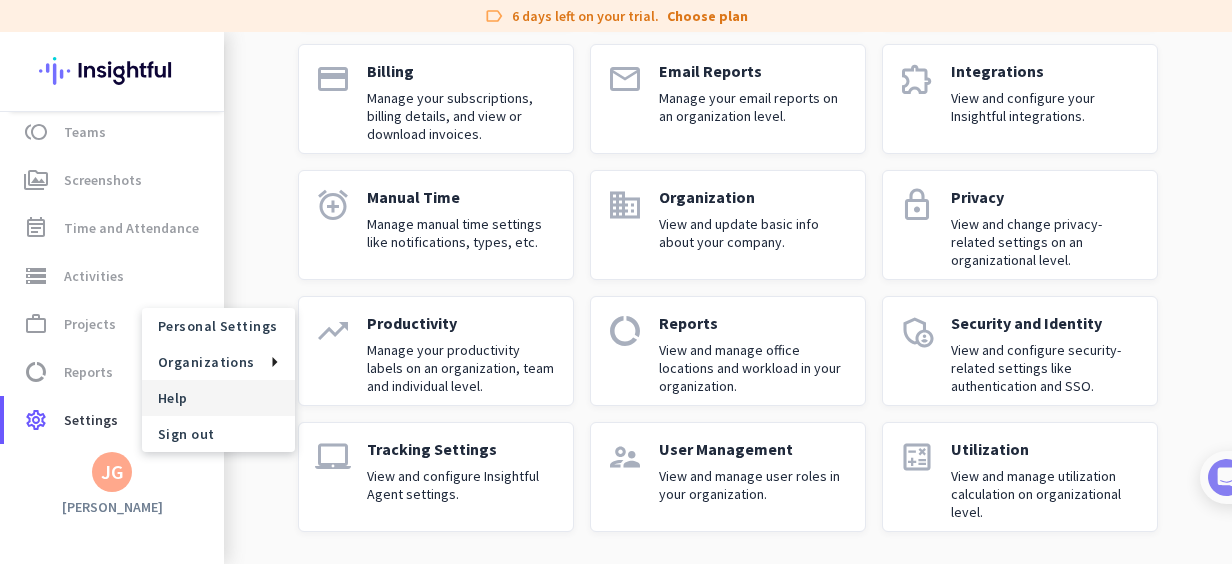 click on "Help" at bounding box center [218, 398] 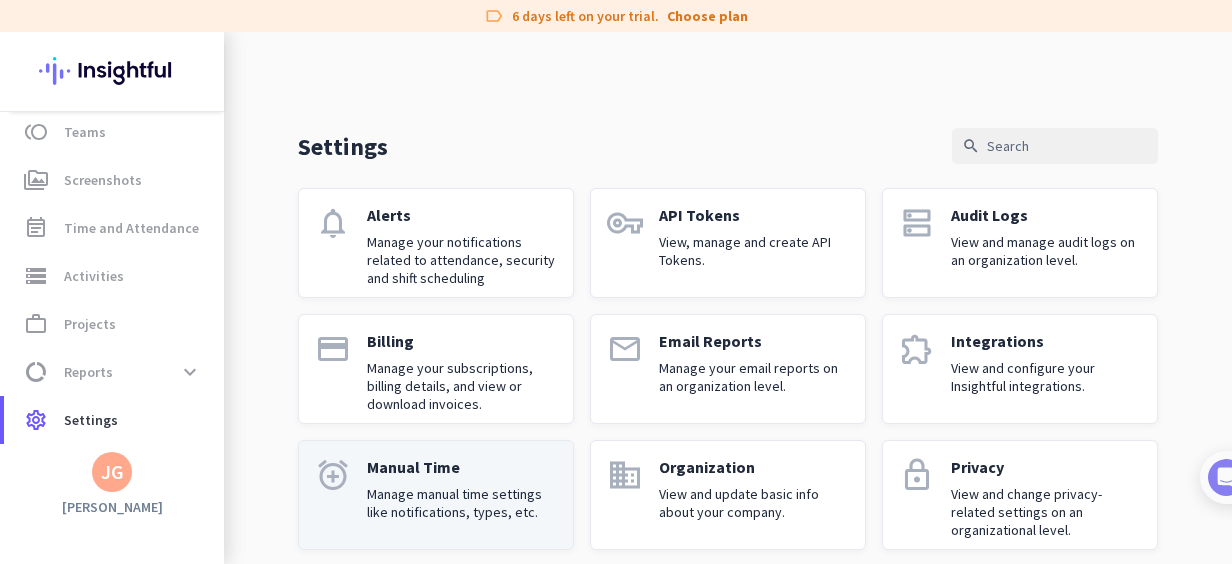 scroll, scrollTop: 0, scrollLeft: 0, axis: both 